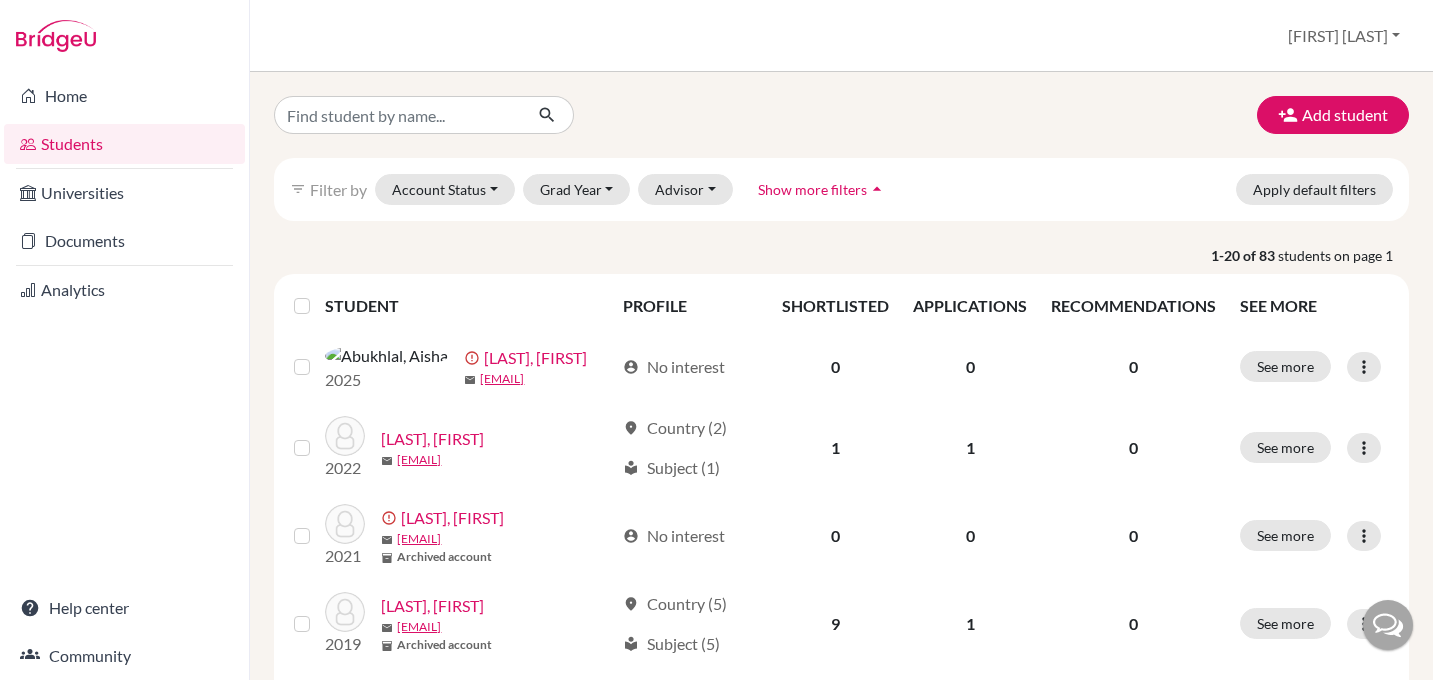 scroll, scrollTop: 0, scrollLeft: 0, axis: both 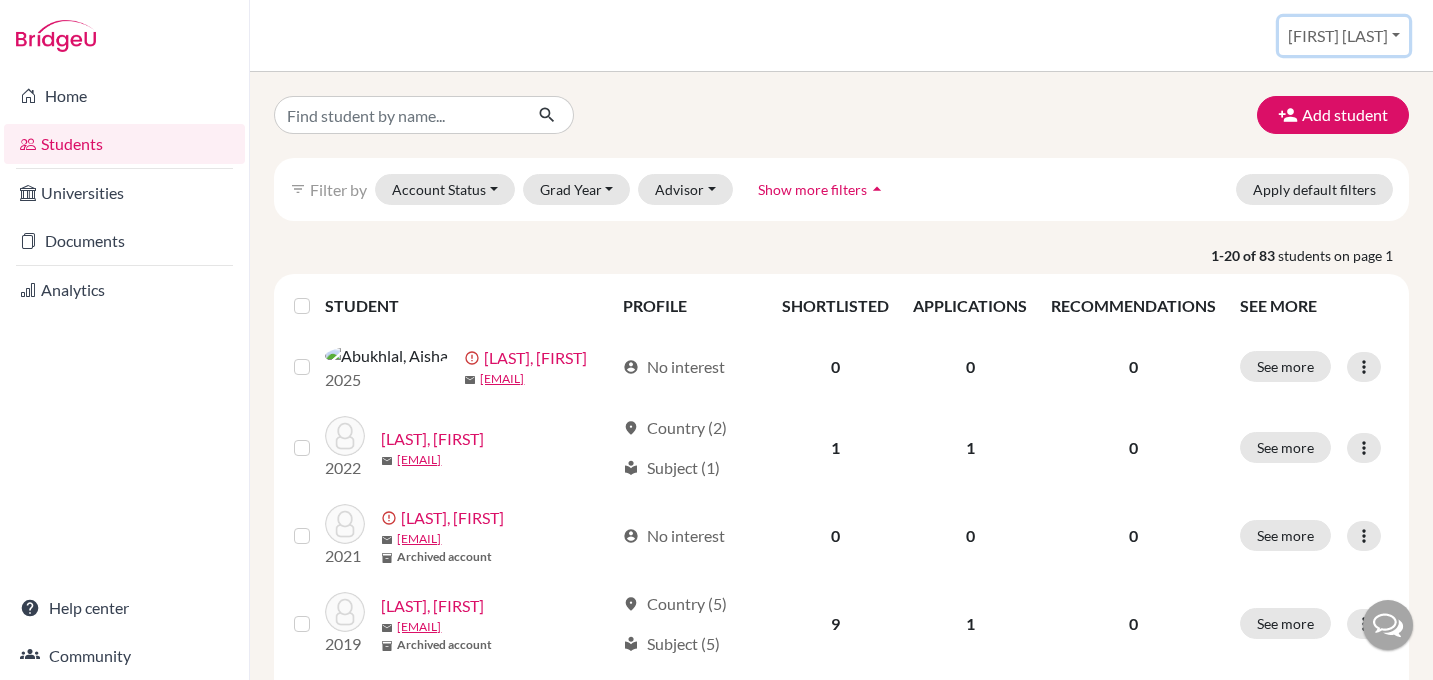 click on "[FIRST] [LAST]" at bounding box center (1344, 36) 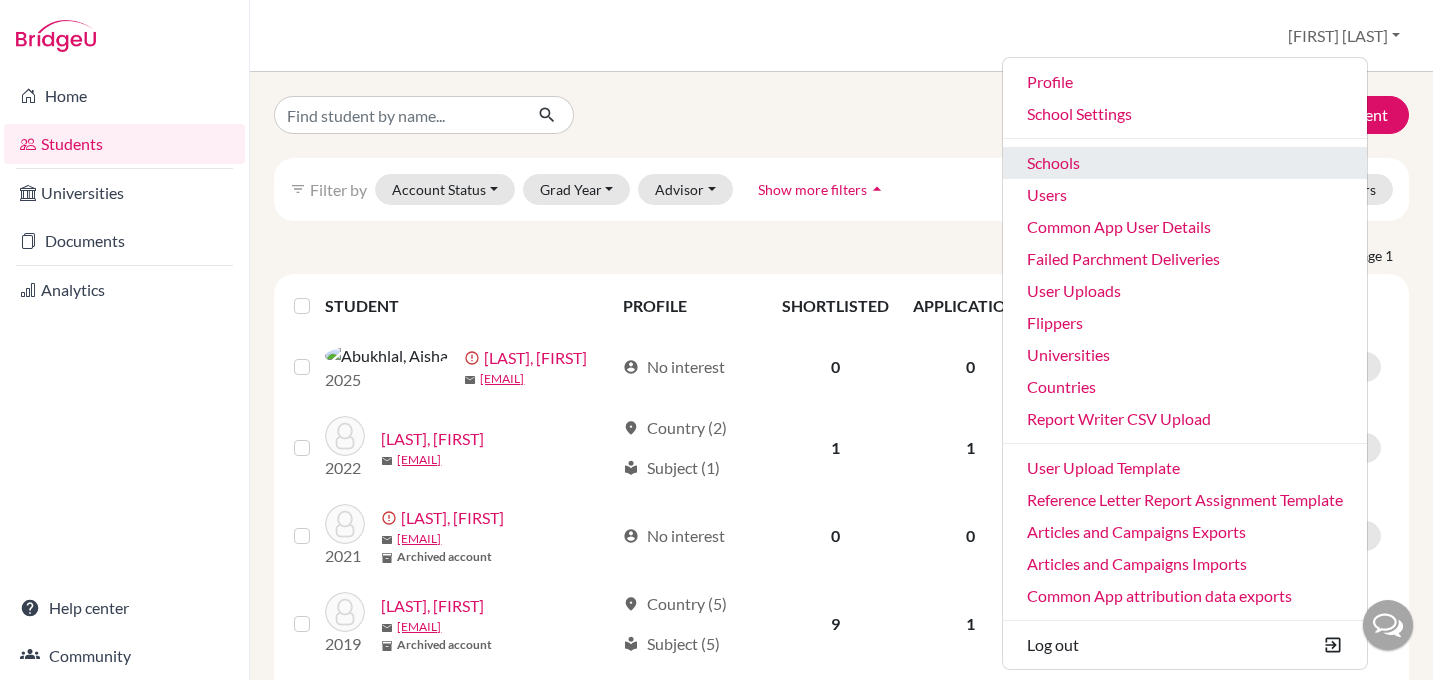 click on "Schools" at bounding box center (1185, 163) 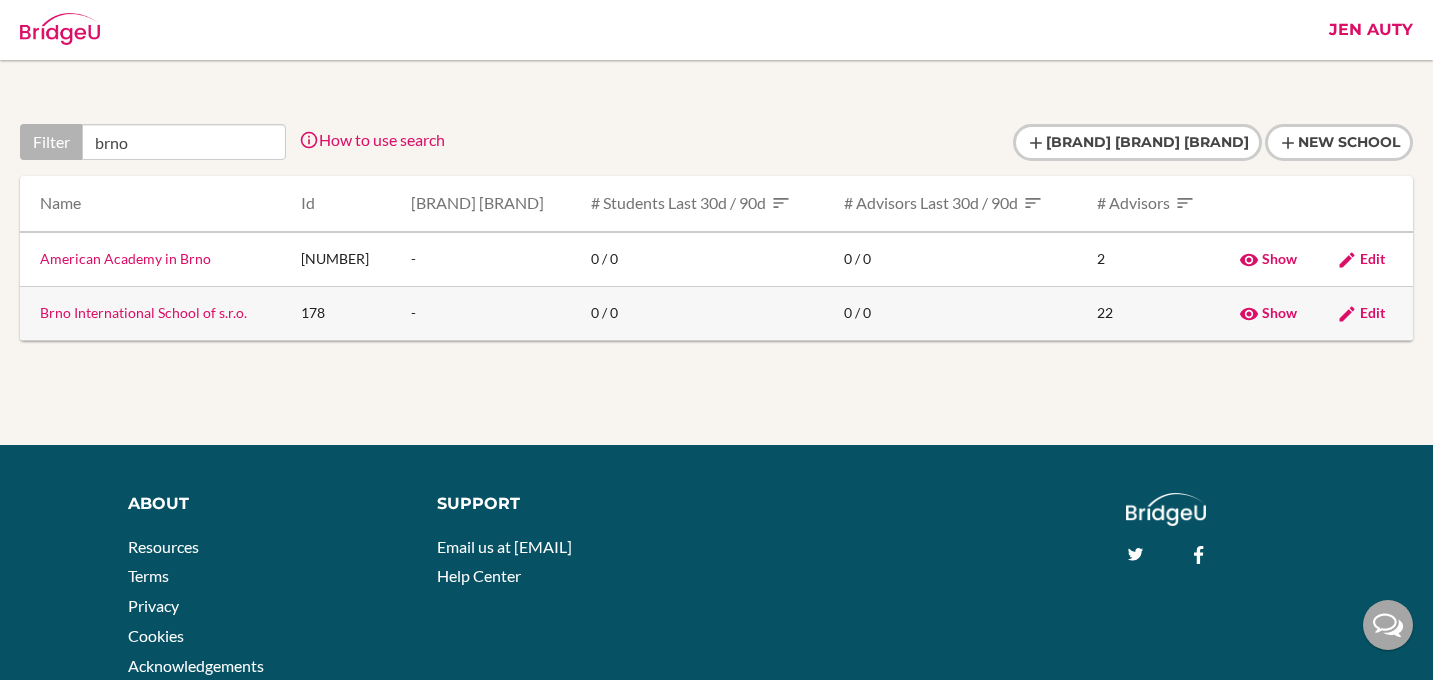 type on "brno" 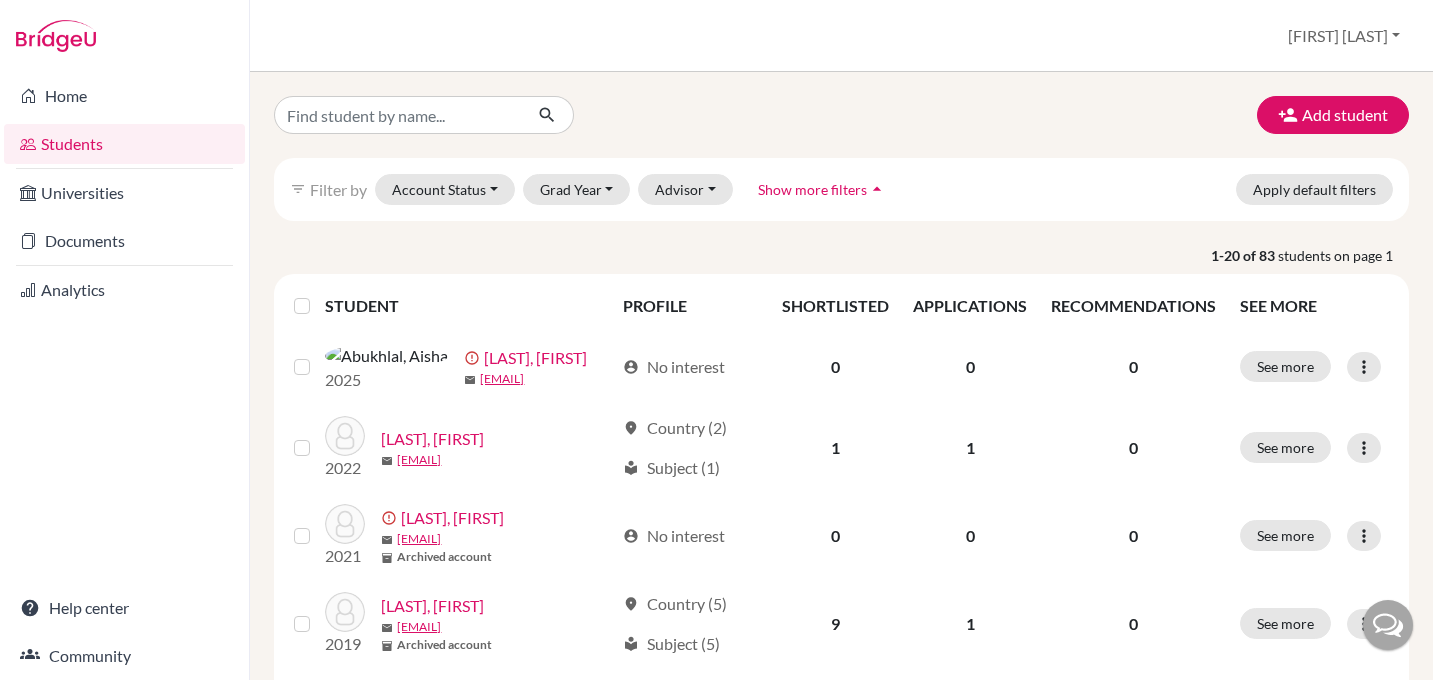 scroll, scrollTop: 0, scrollLeft: 0, axis: both 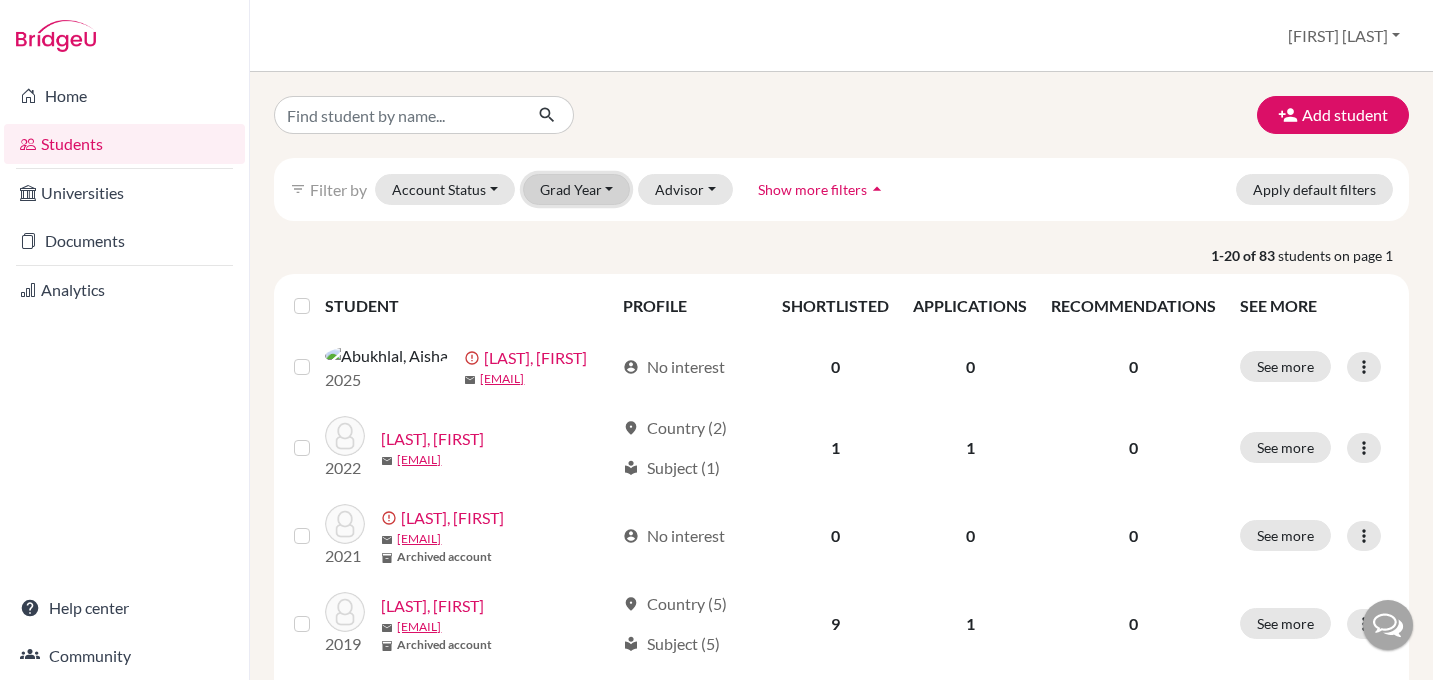 click on "Grad Year" at bounding box center (577, 189) 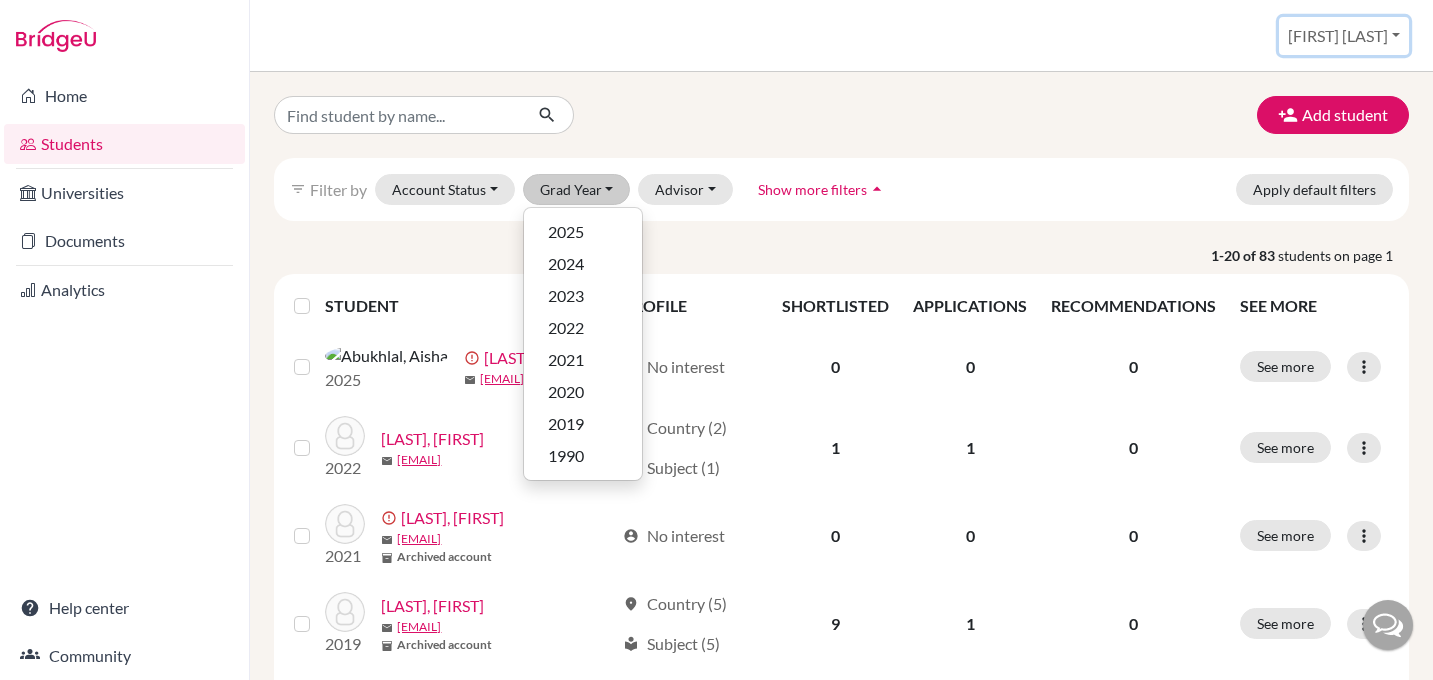 click on "[FIRST] [LAST]" at bounding box center (1344, 36) 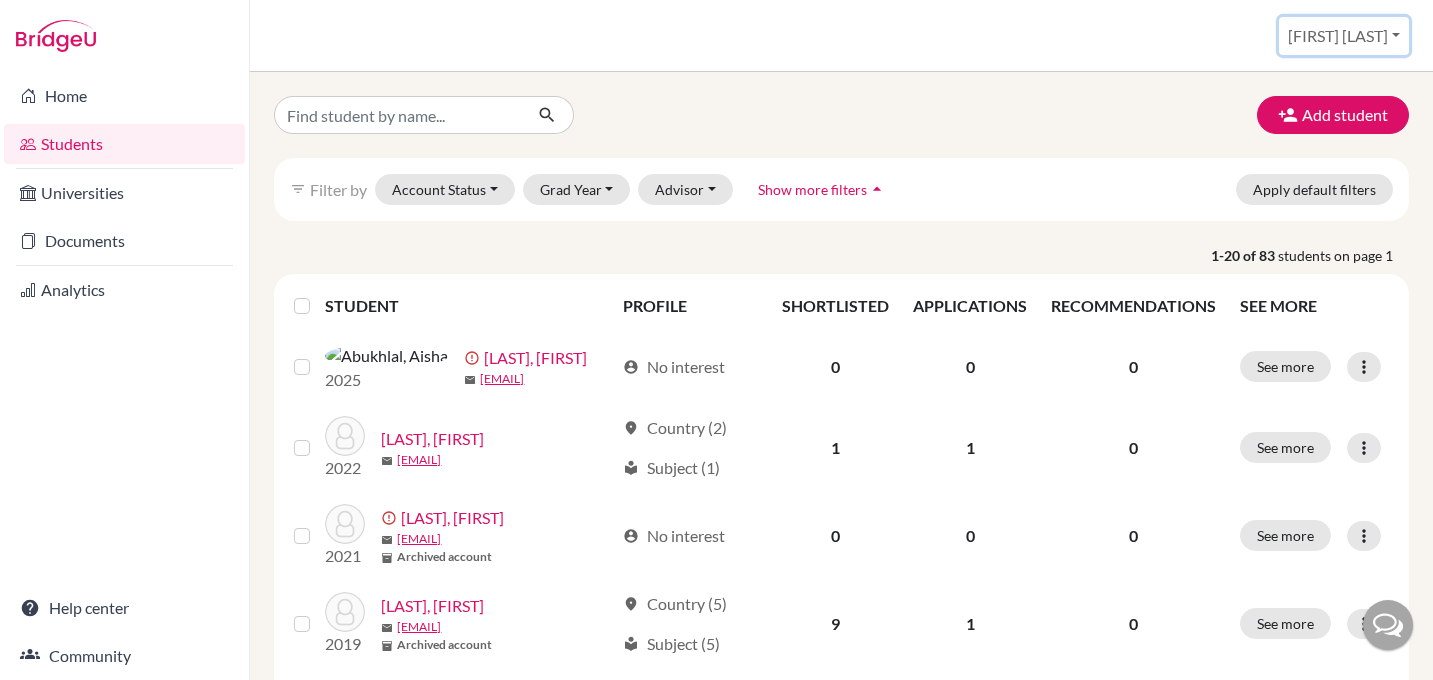 click on "[FIRST] [LAST]" at bounding box center (1344, 36) 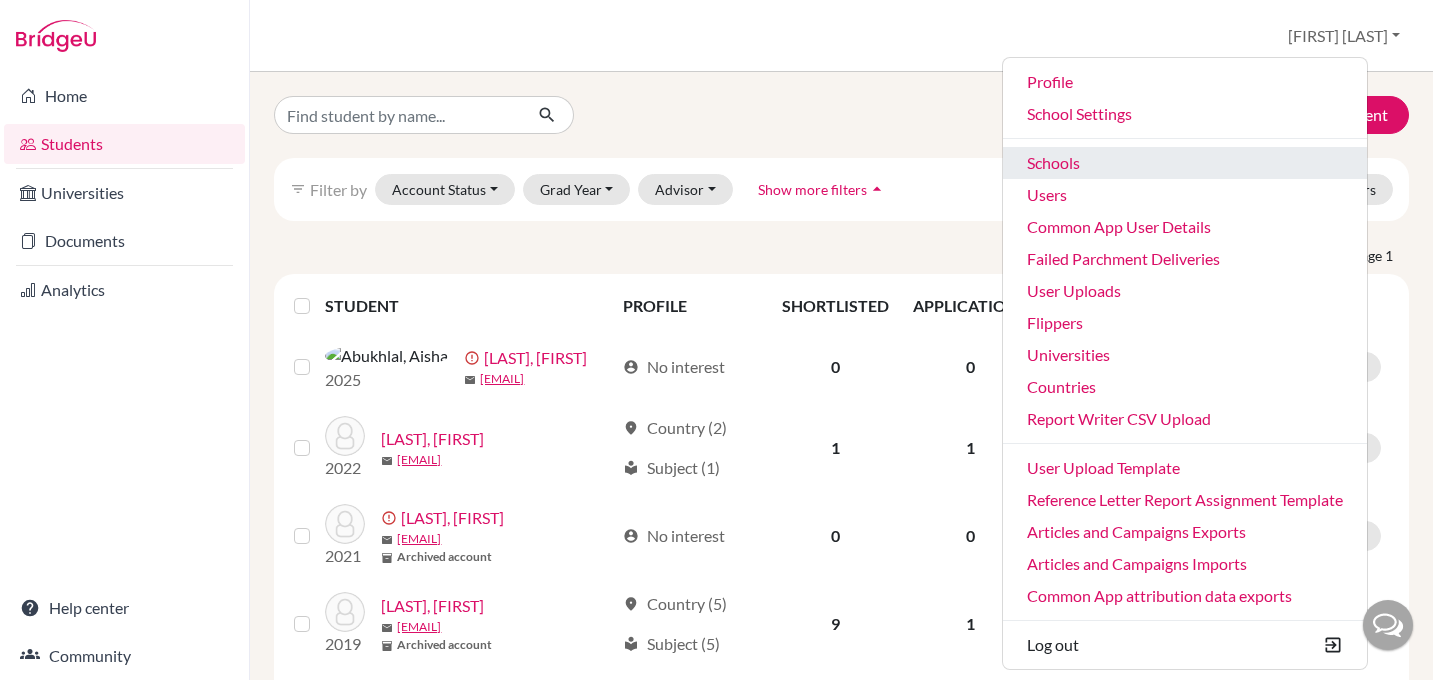 click on "Schools" at bounding box center [1185, 163] 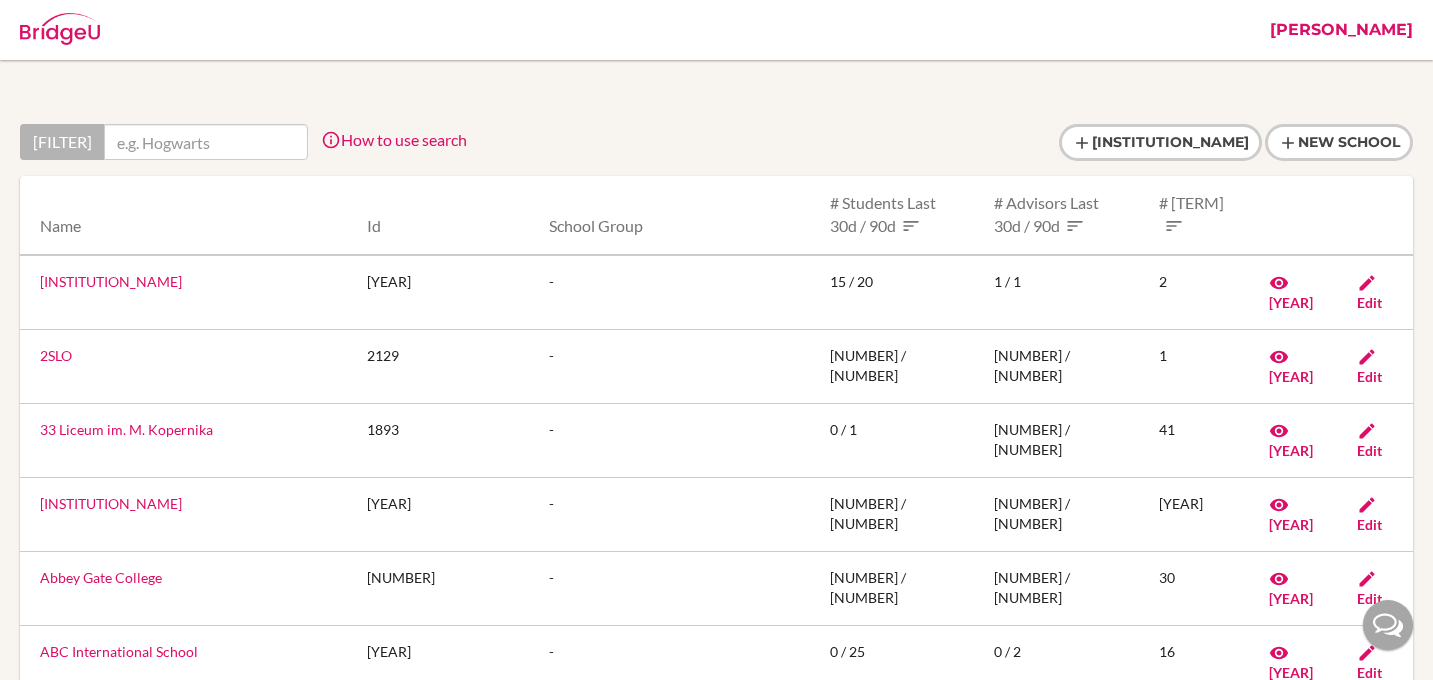 scroll, scrollTop: 0, scrollLeft: 0, axis: both 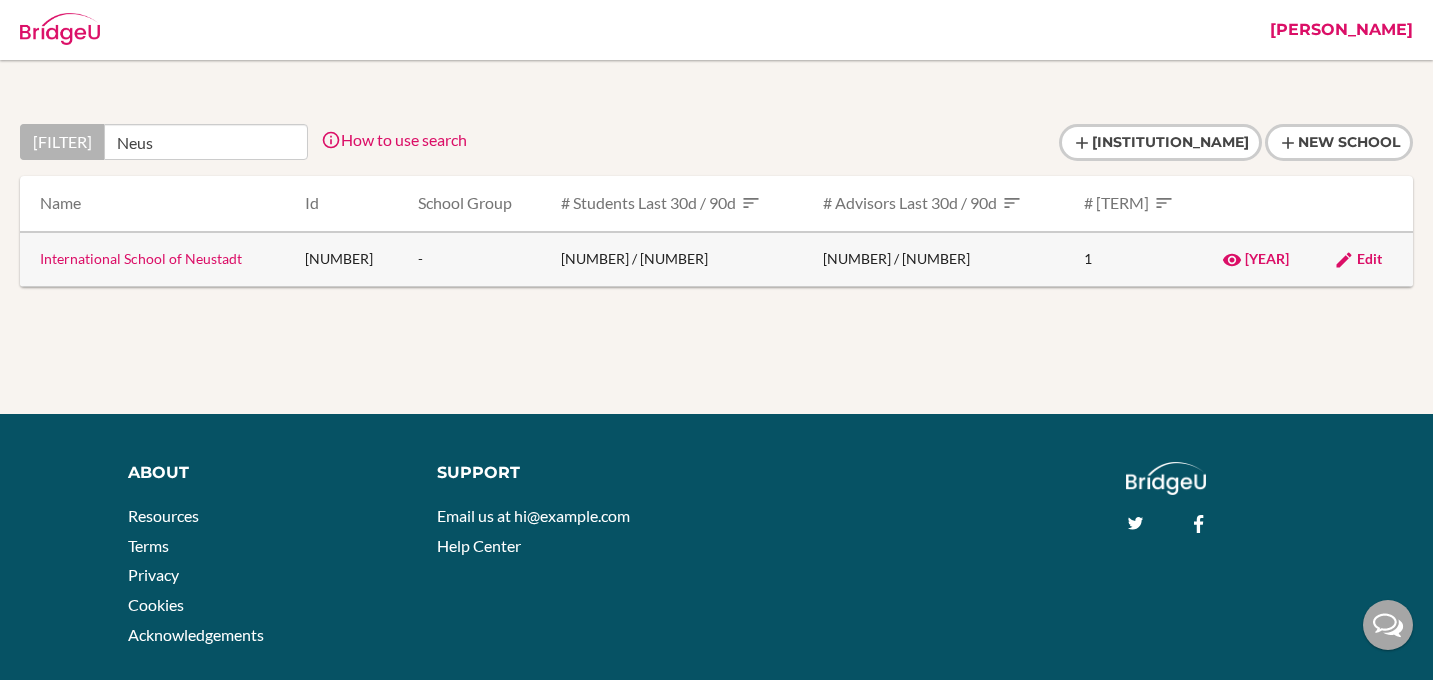 type on "Neus" 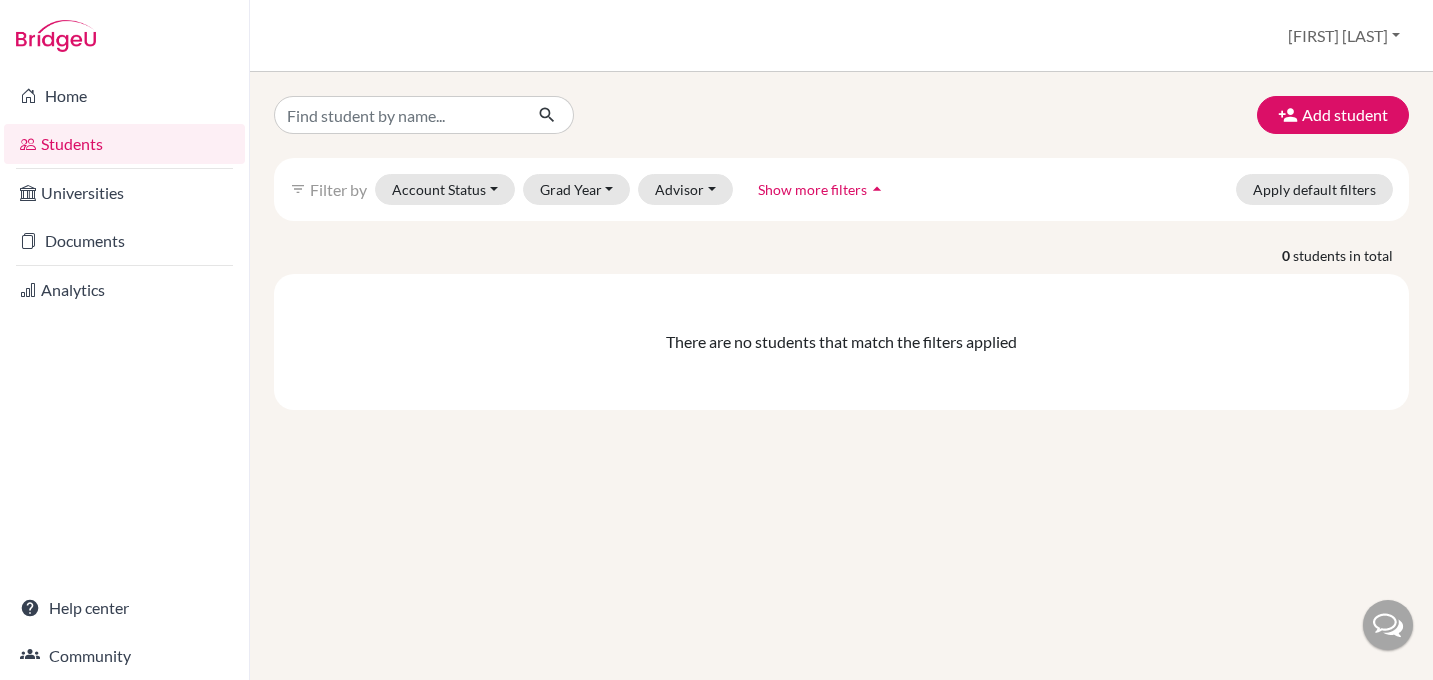scroll, scrollTop: 0, scrollLeft: 0, axis: both 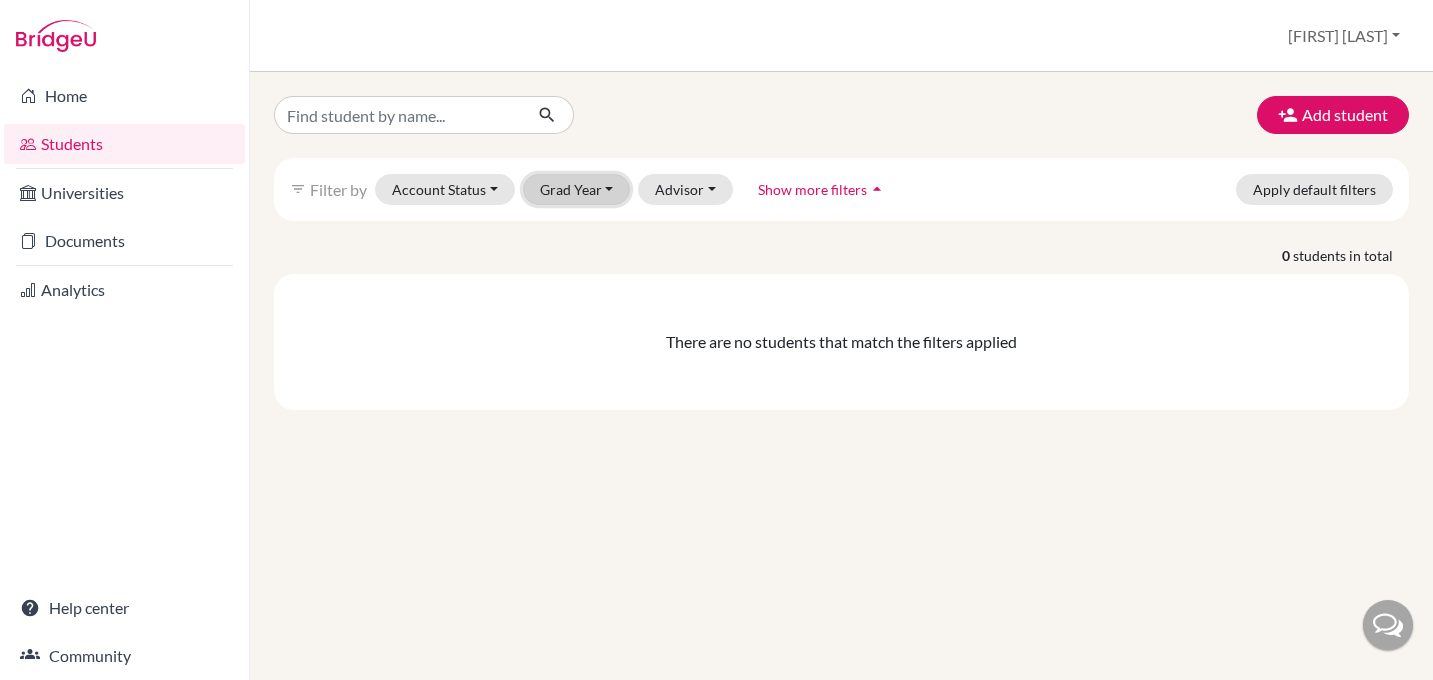 click on "Grad Year" at bounding box center [577, 189] 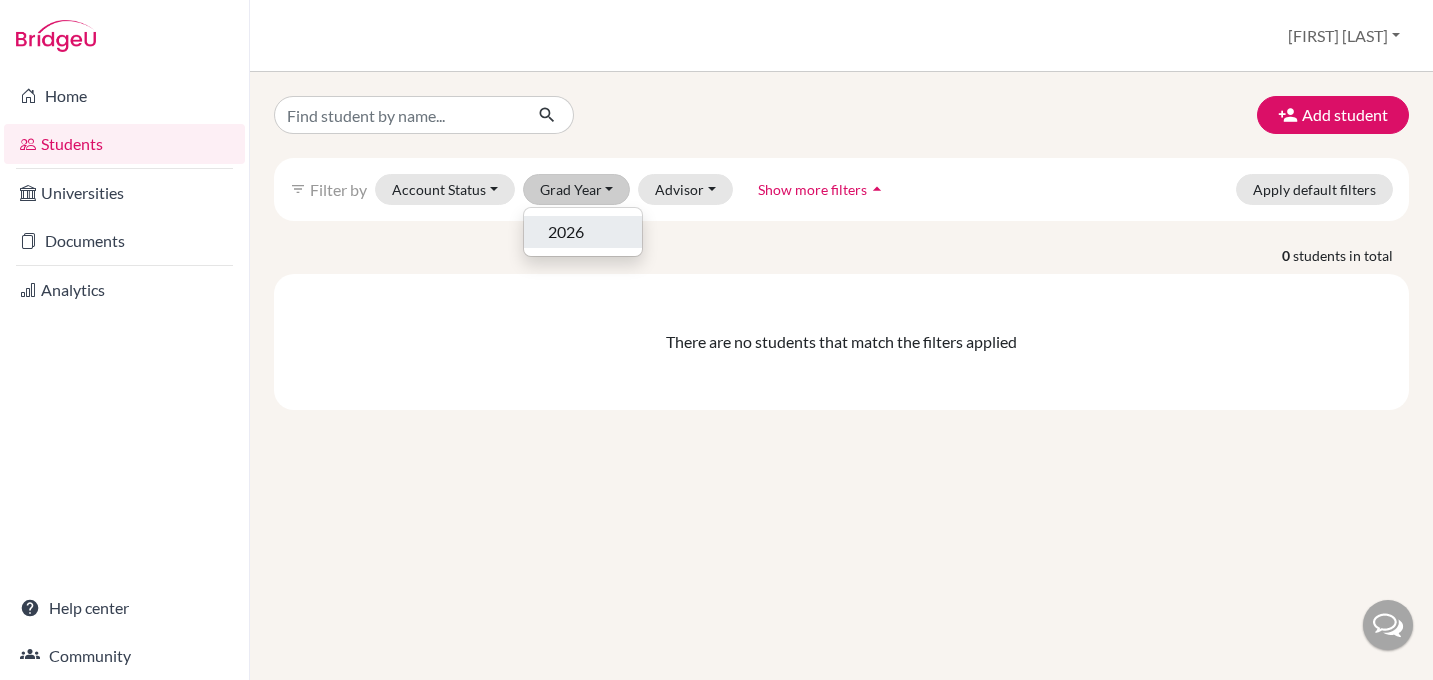 click on "2026" at bounding box center (566, 232) 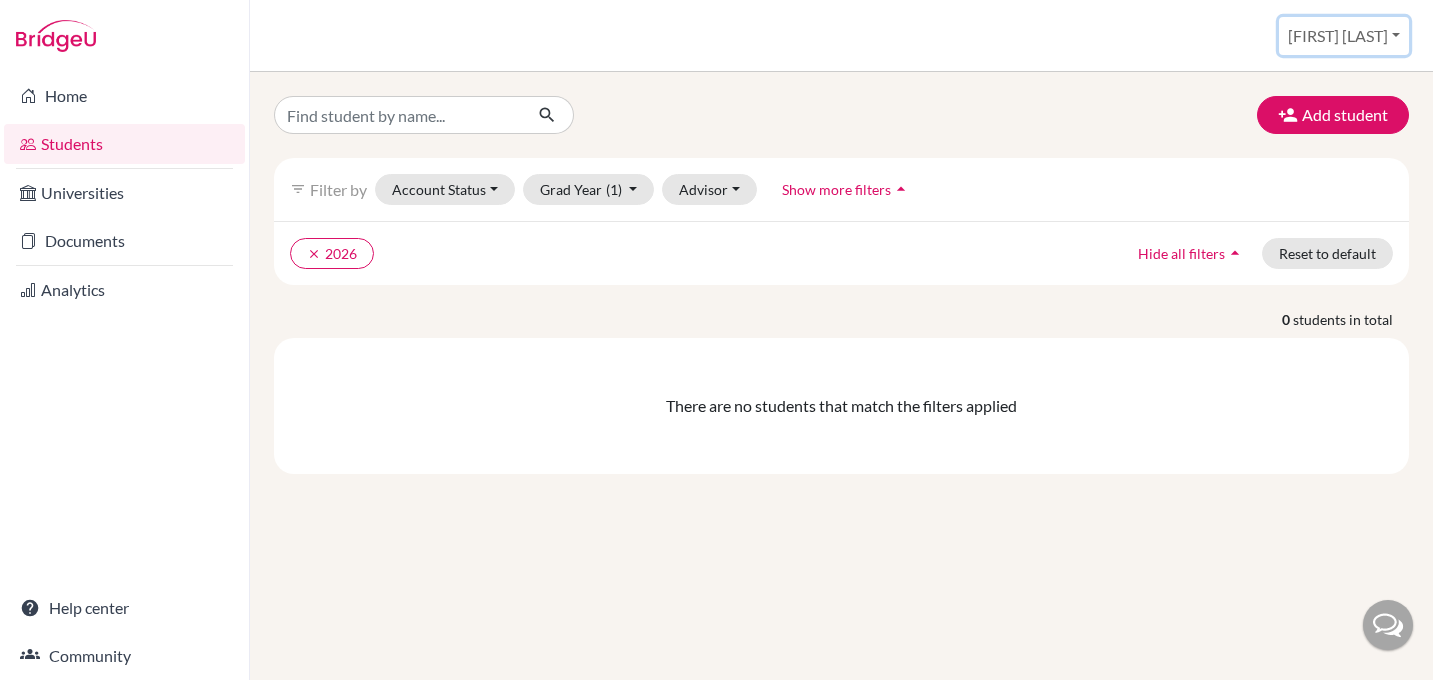 click on "[FIRST] [LAST]" at bounding box center (1344, 36) 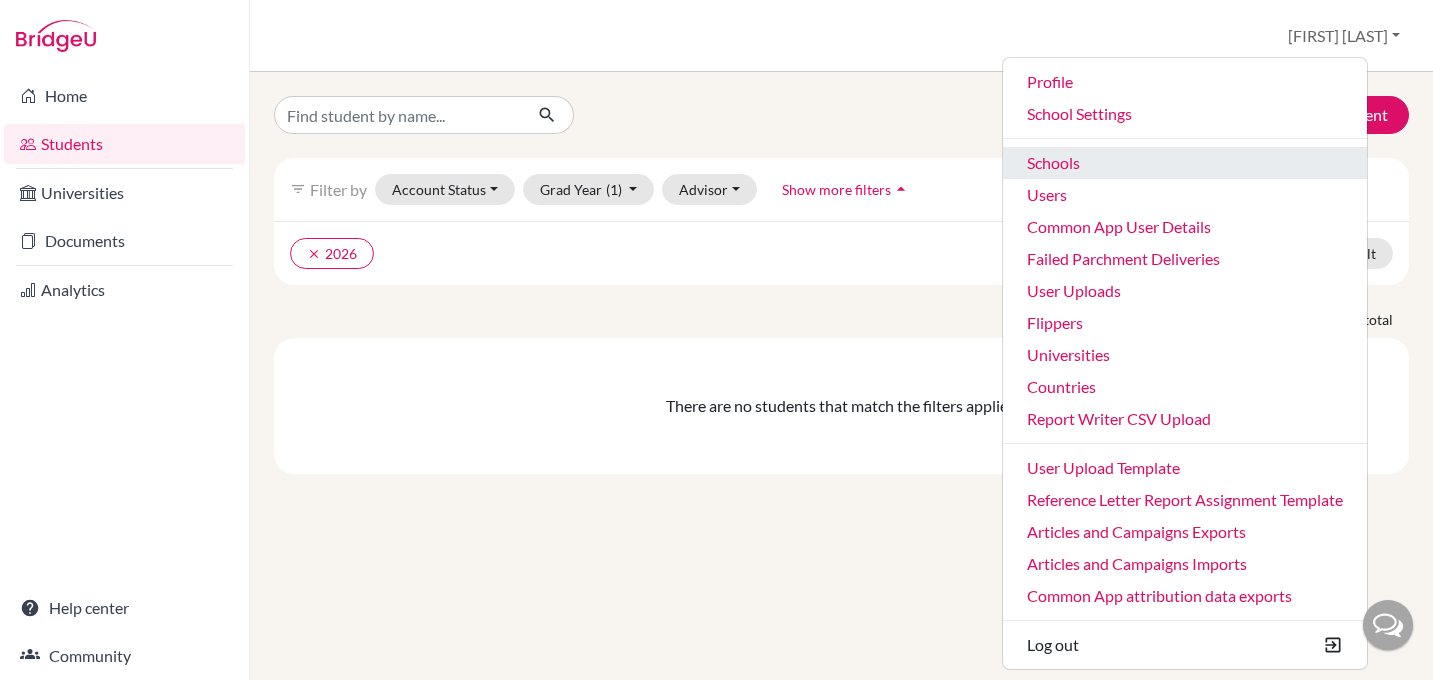 click on "Schools" at bounding box center [1185, 163] 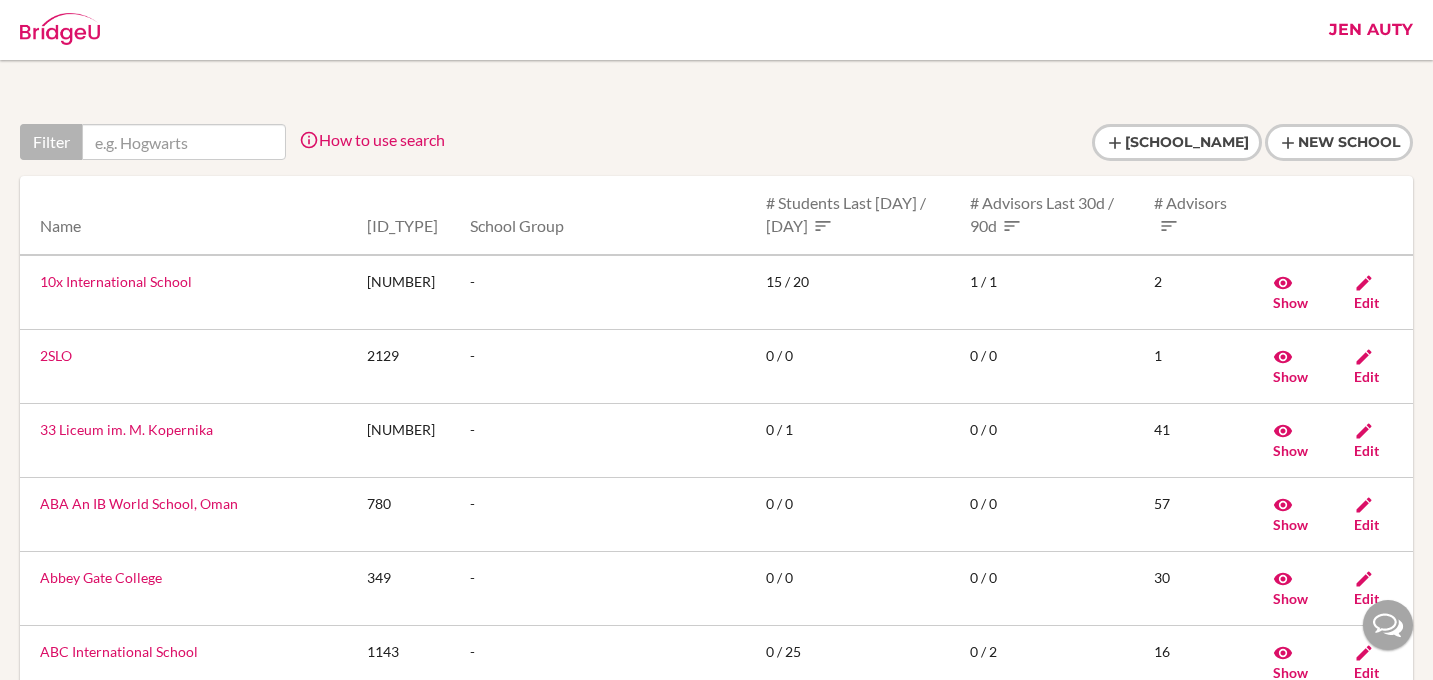 scroll, scrollTop: 0, scrollLeft: 0, axis: both 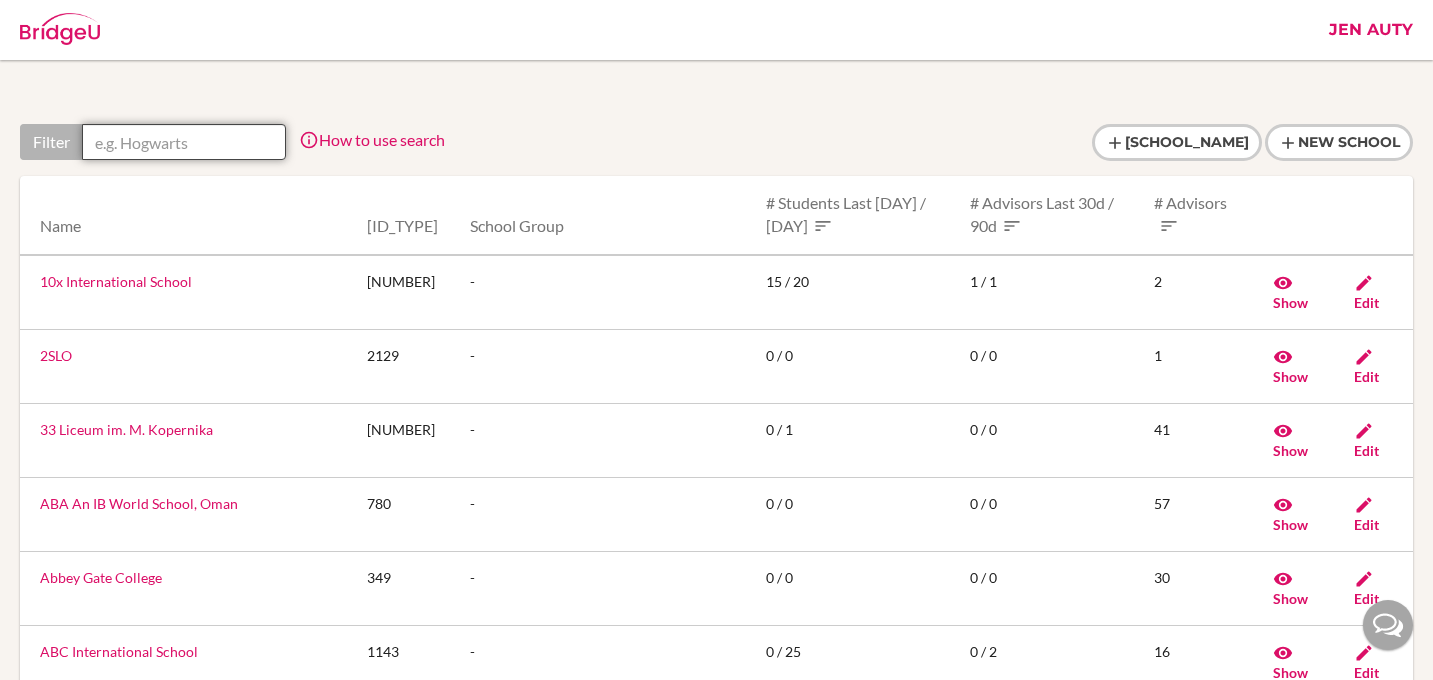 click at bounding box center [184, 142] 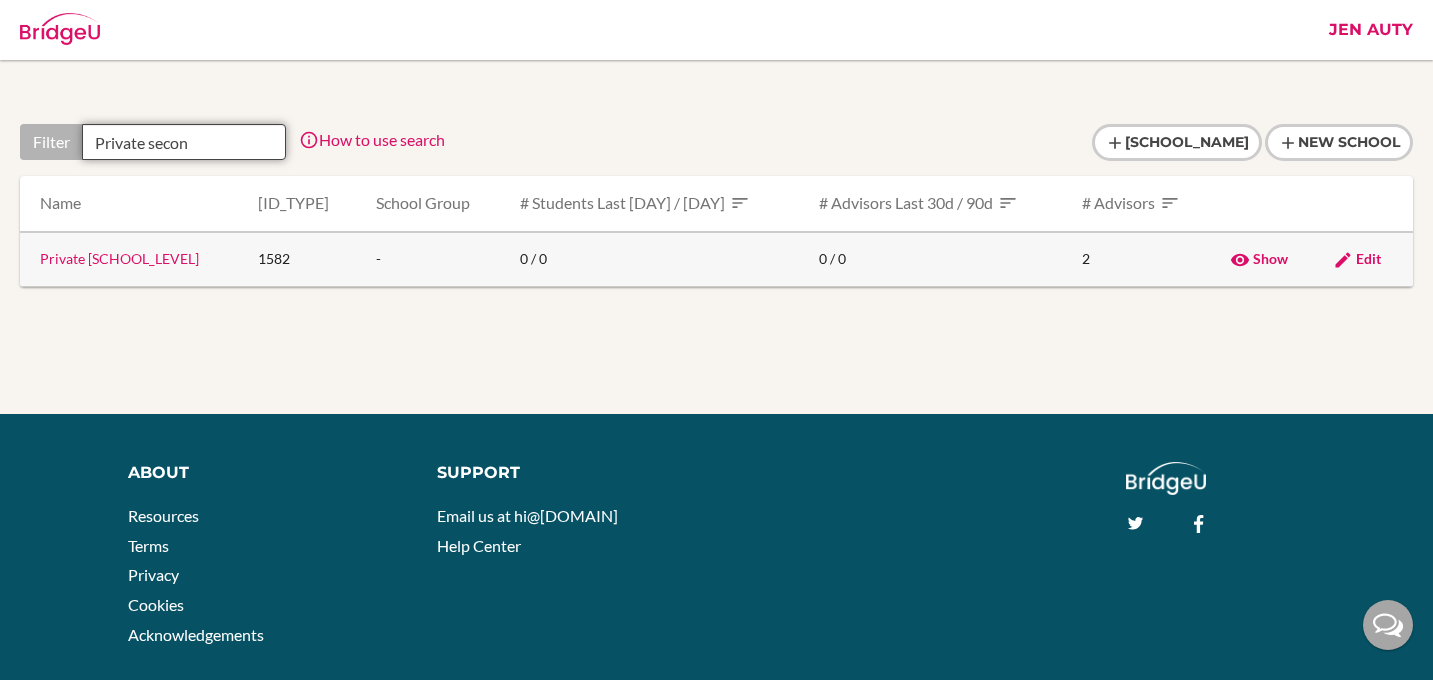type on "Private secon" 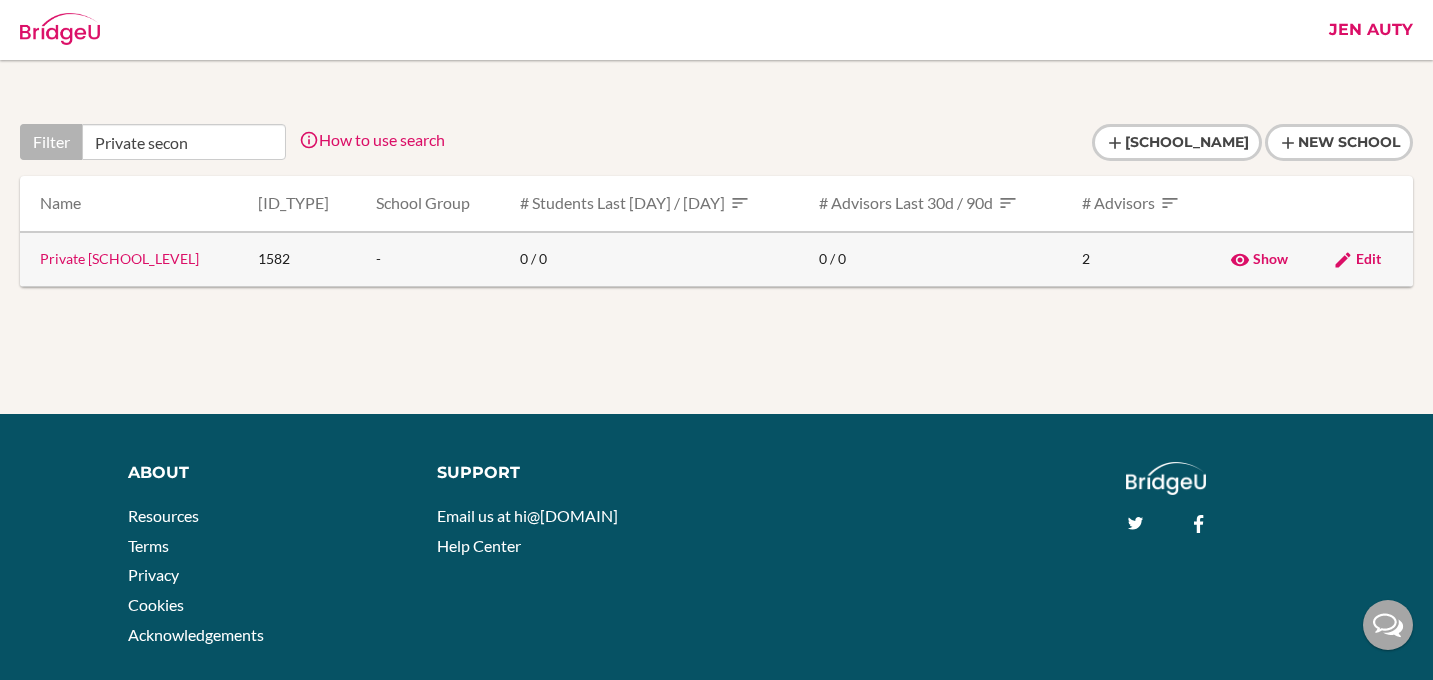 click on "Private Secondary and High School Gymnasium A+" at bounding box center [119, 258] 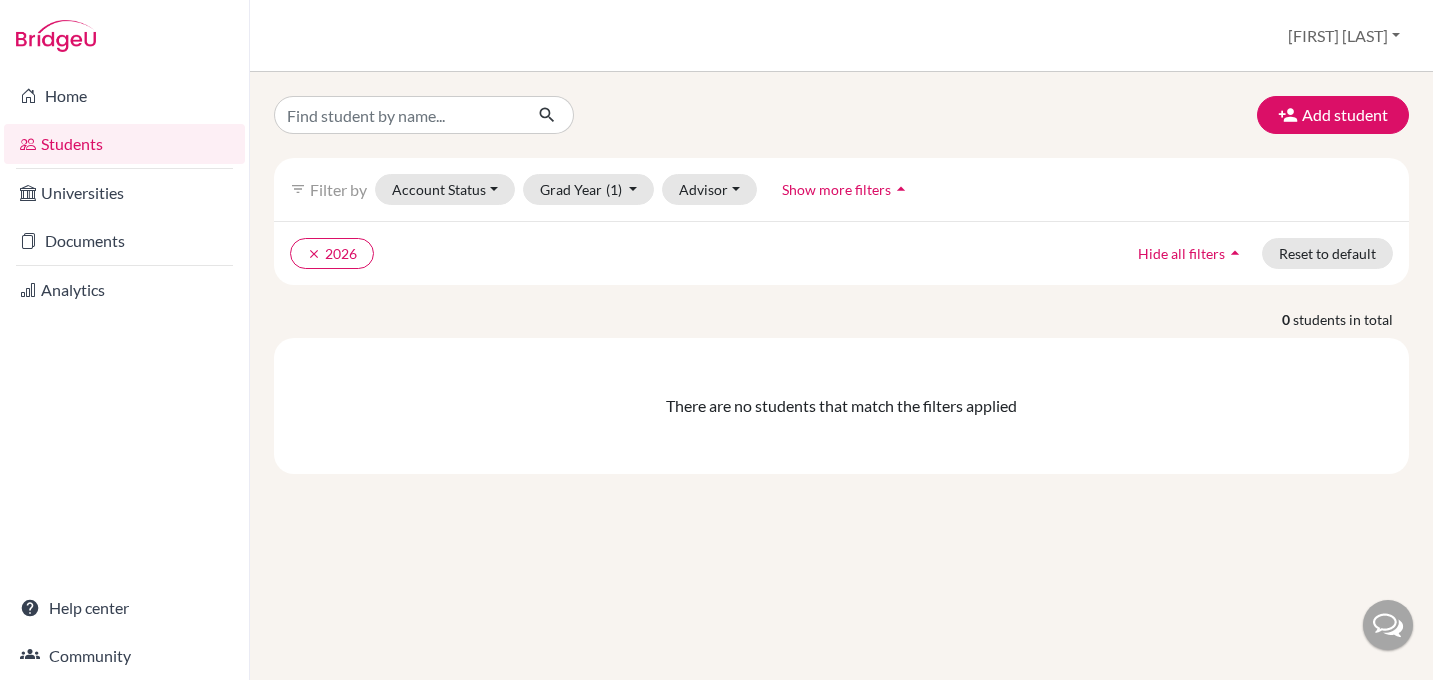 scroll, scrollTop: 0, scrollLeft: 0, axis: both 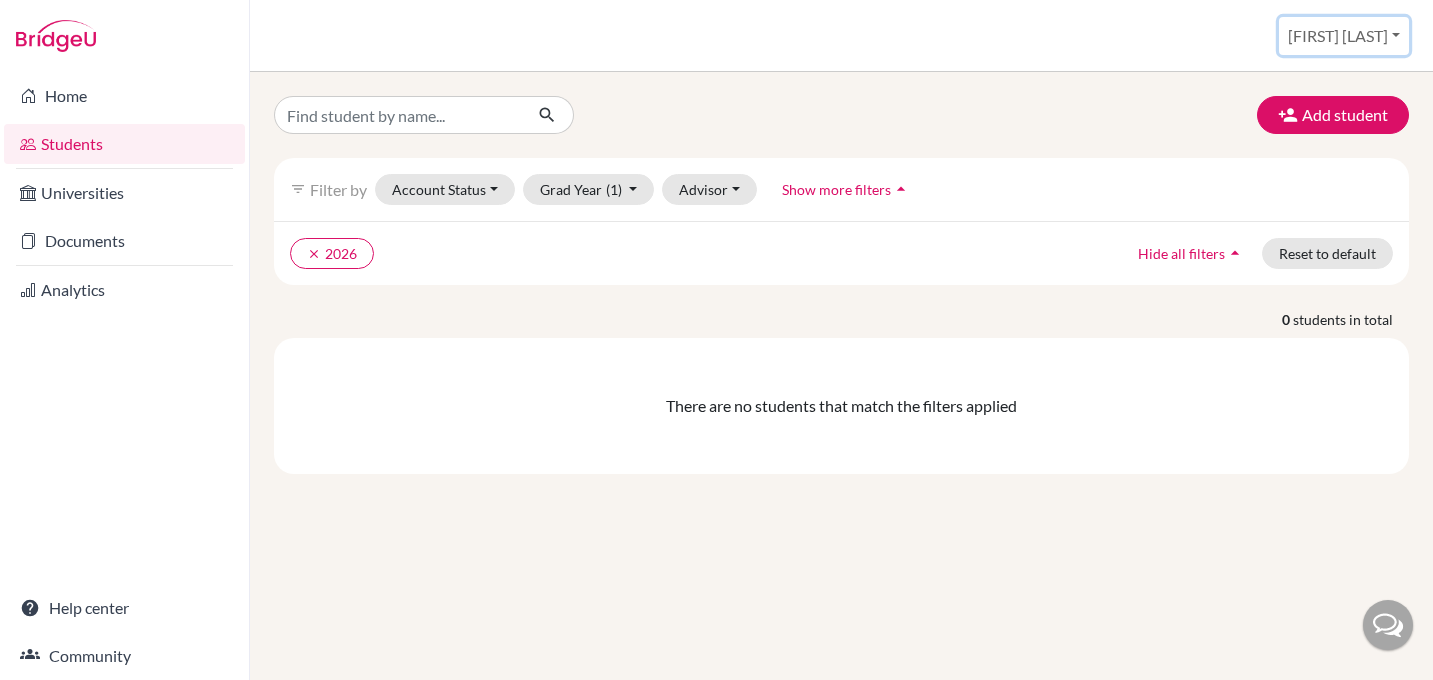 click on "[FIRST] [LAST]" at bounding box center [1344, 36] 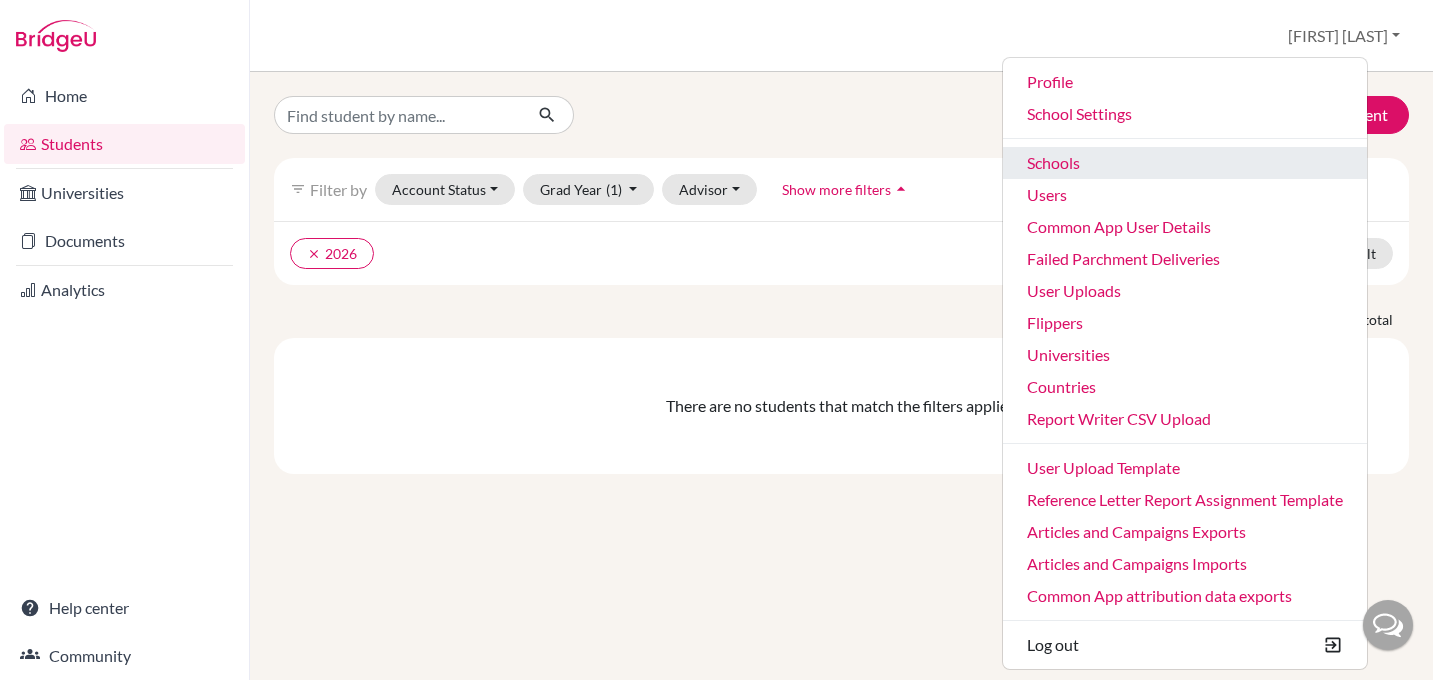 click on "Schools" at bounding box center [1185, 163] 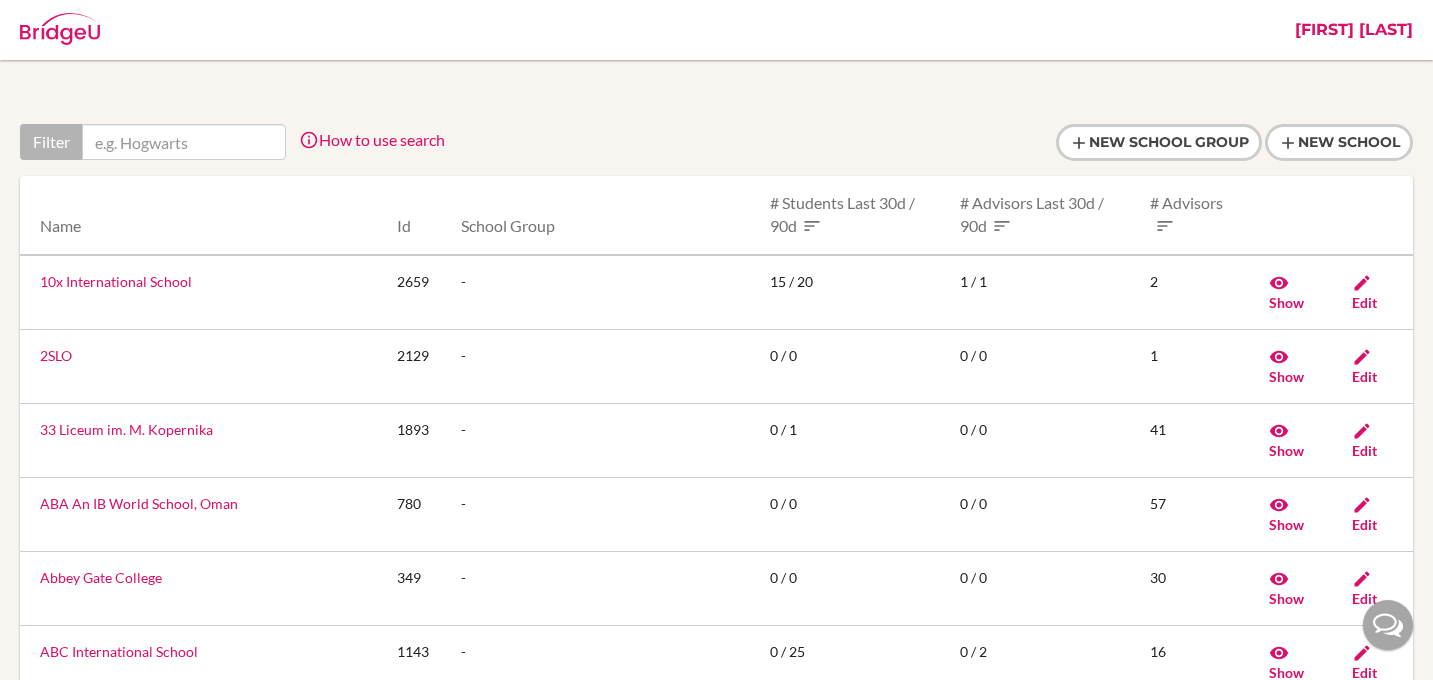 scroll, scrollTop: 0, scrollLeft: 0, axis: both 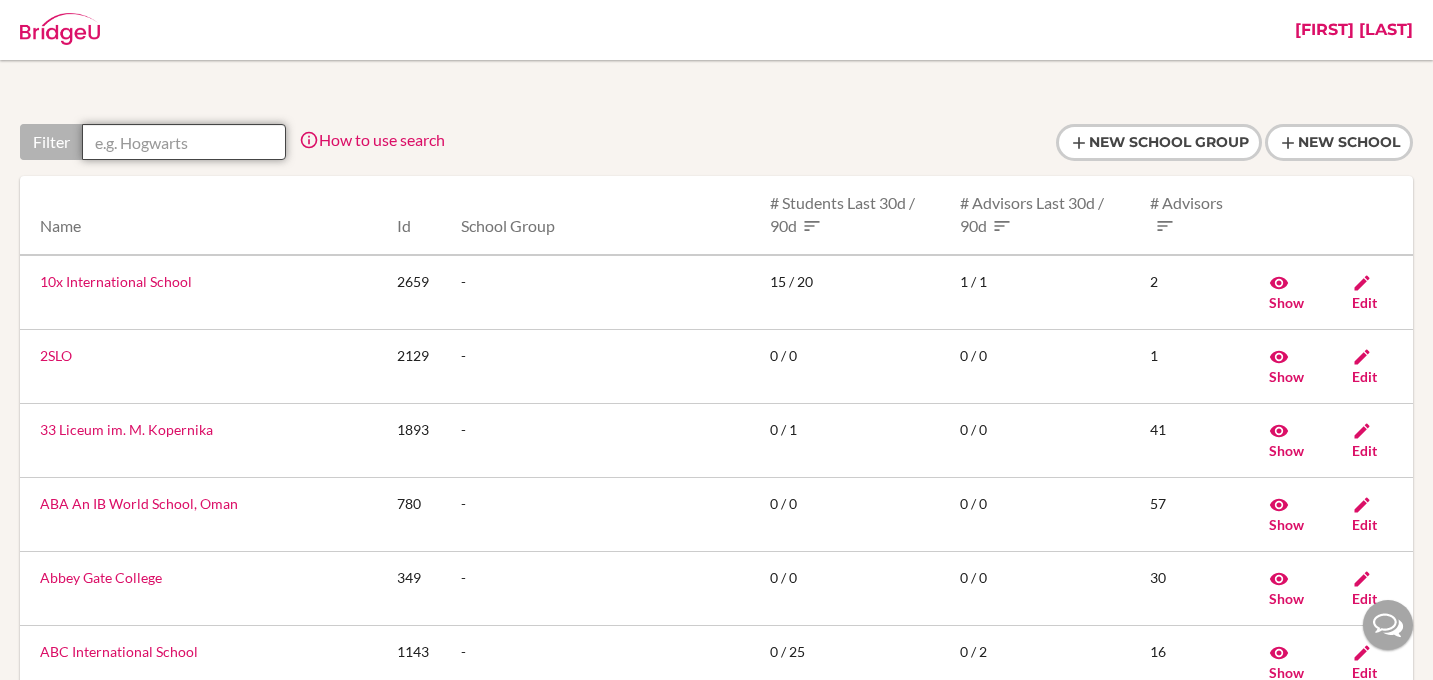 click at bounding box center (184, 142) 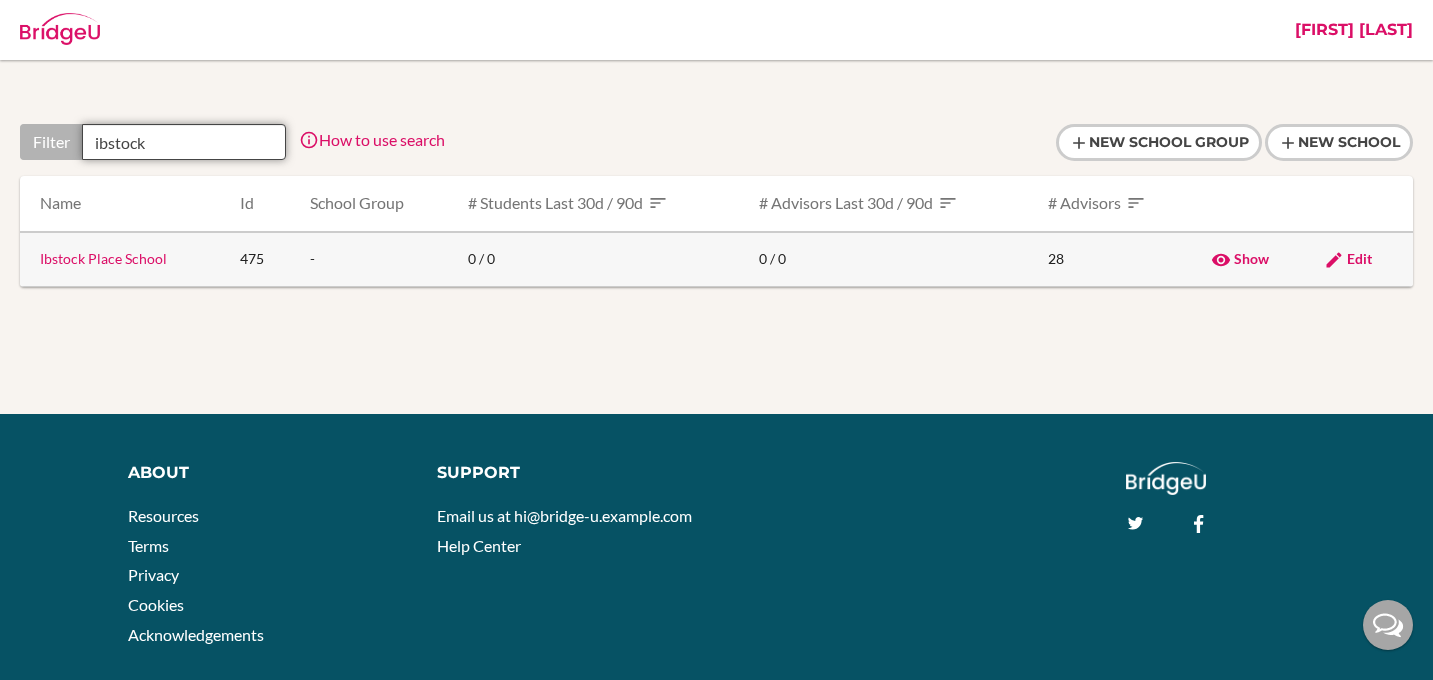 type on "ibstock" 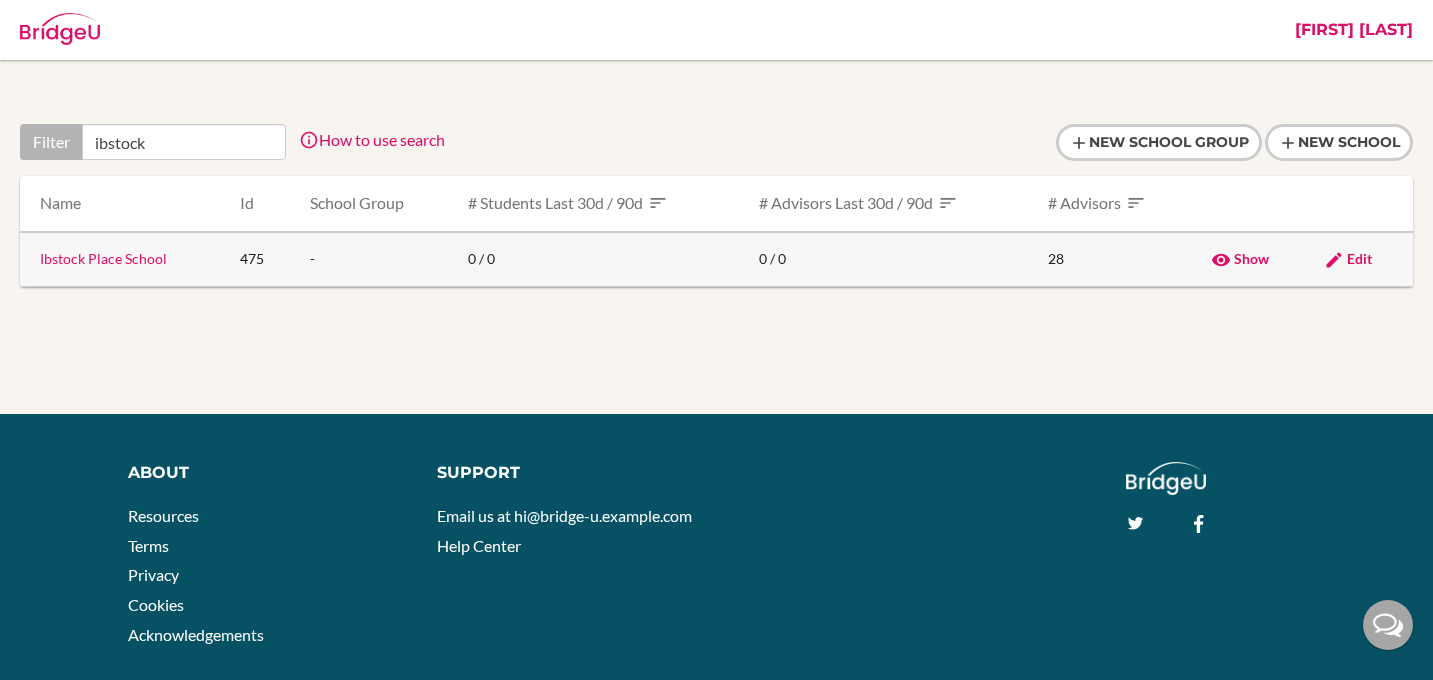 click on "Ibstock Place School" at bounding box center (103, 258) 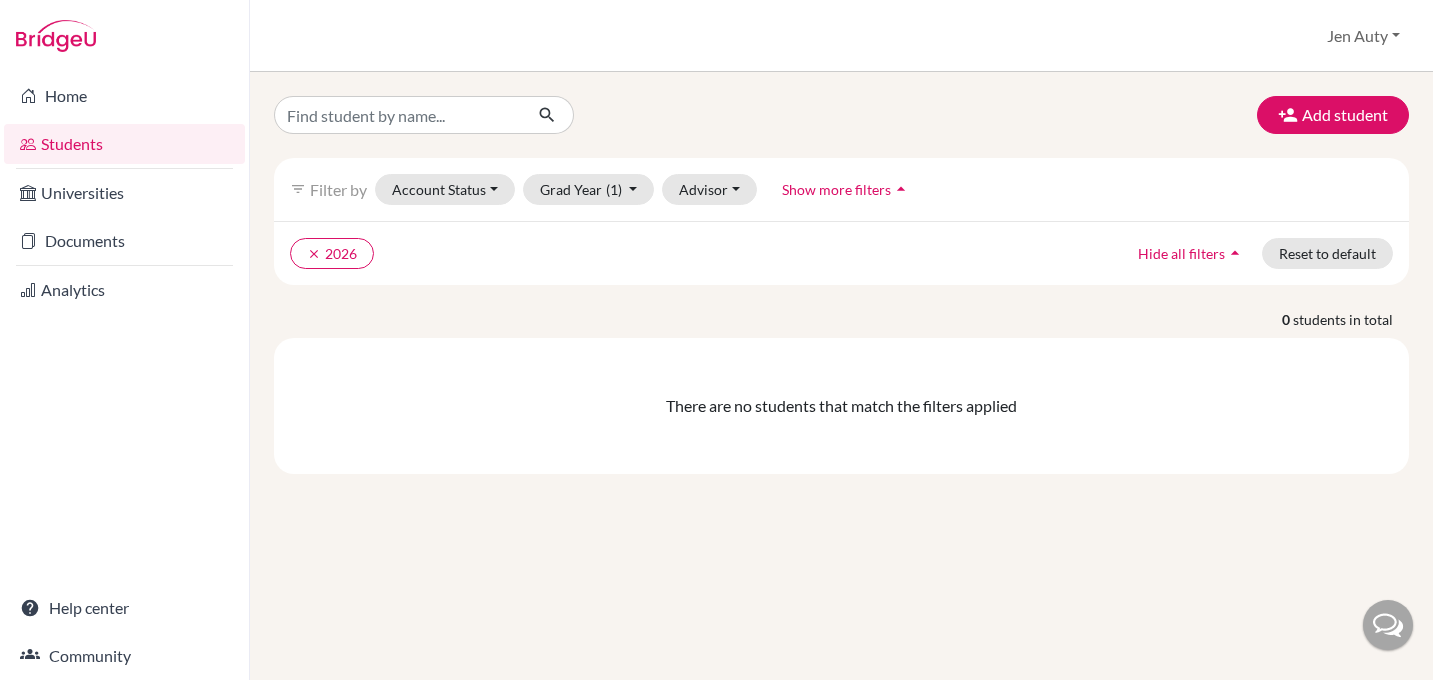 scroll, scrollTop: 0, scrollLeft: 0, axis: both 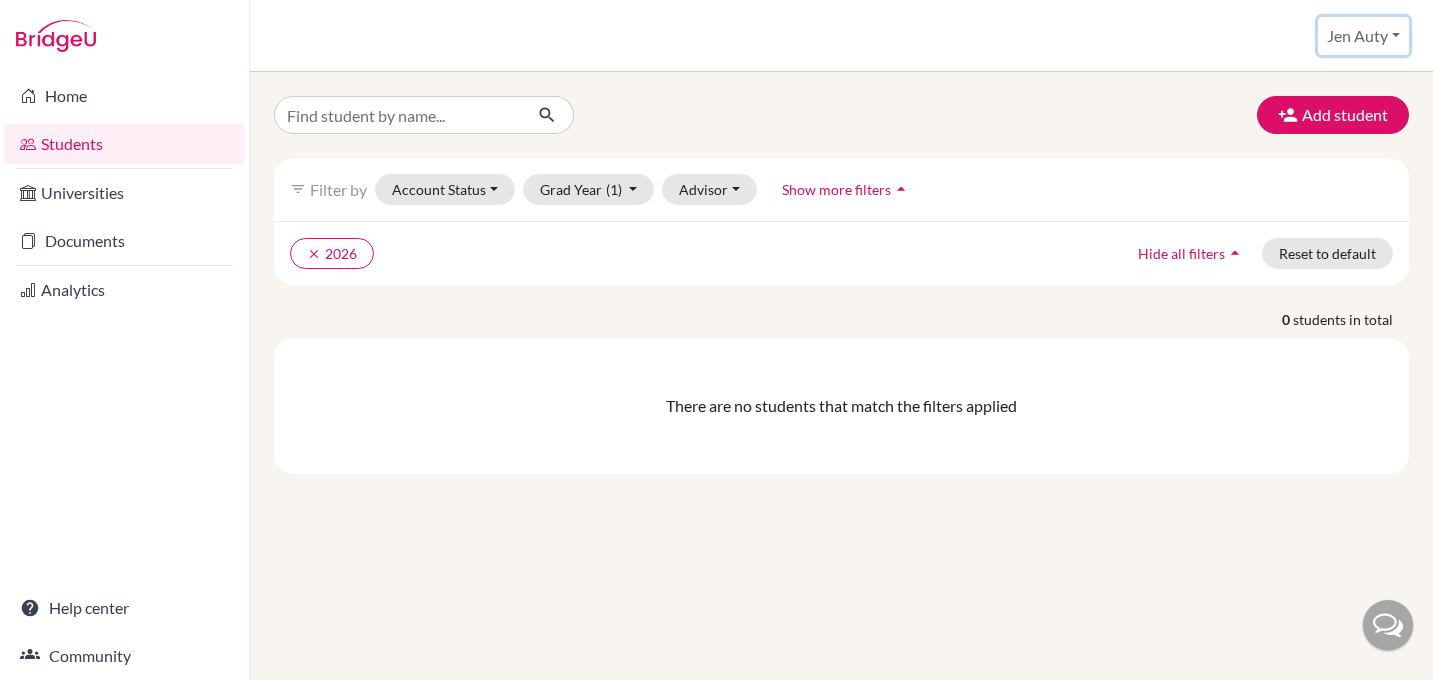 click on "Jen Auty" at bounding box center (1363, 36) 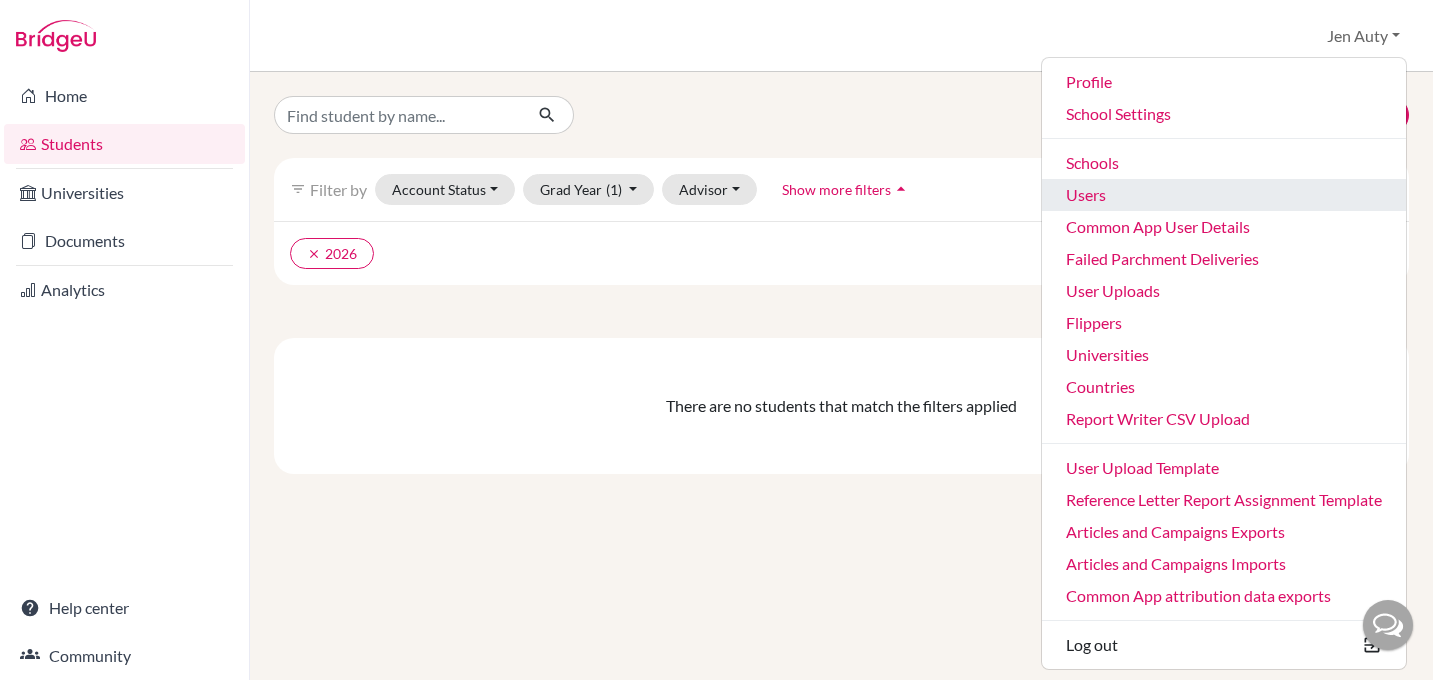 click on "Users" at bounding box center (1224, 195) 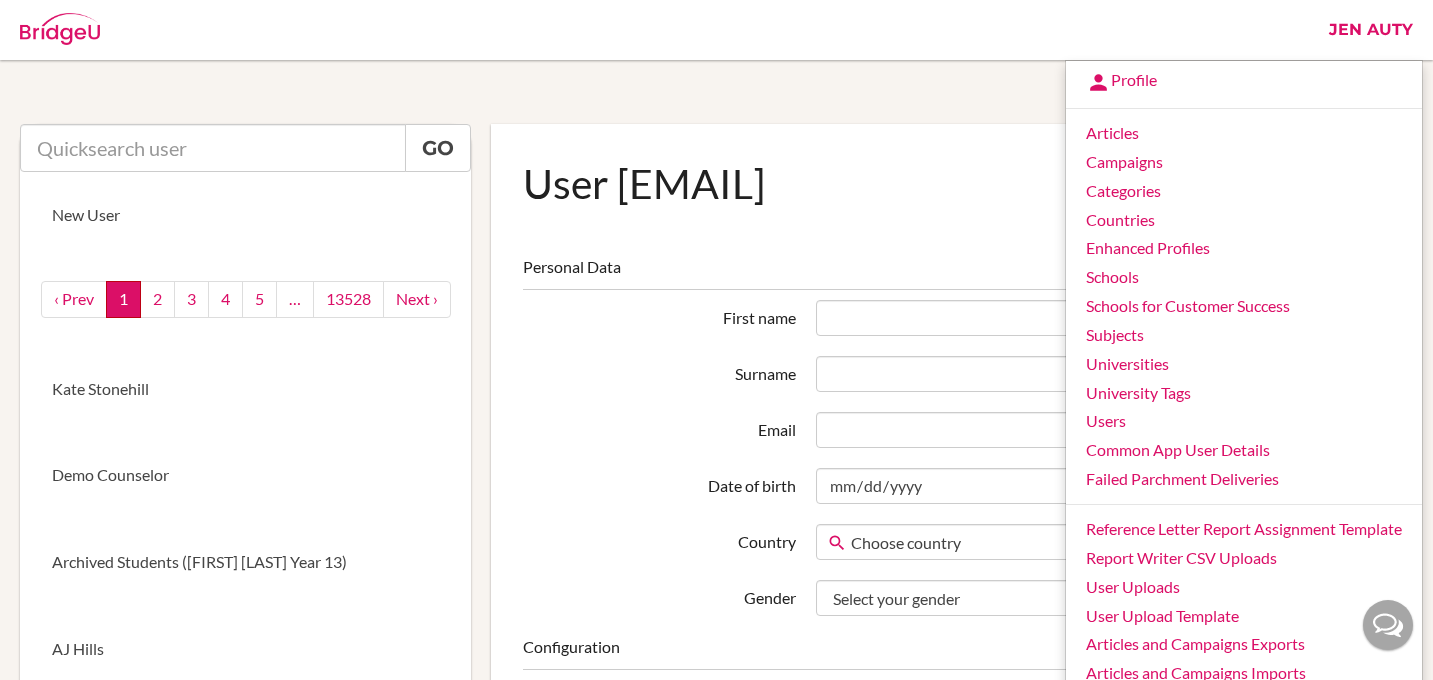 scroll, scrollTop: 0, scrollLeft: 0, axis: both 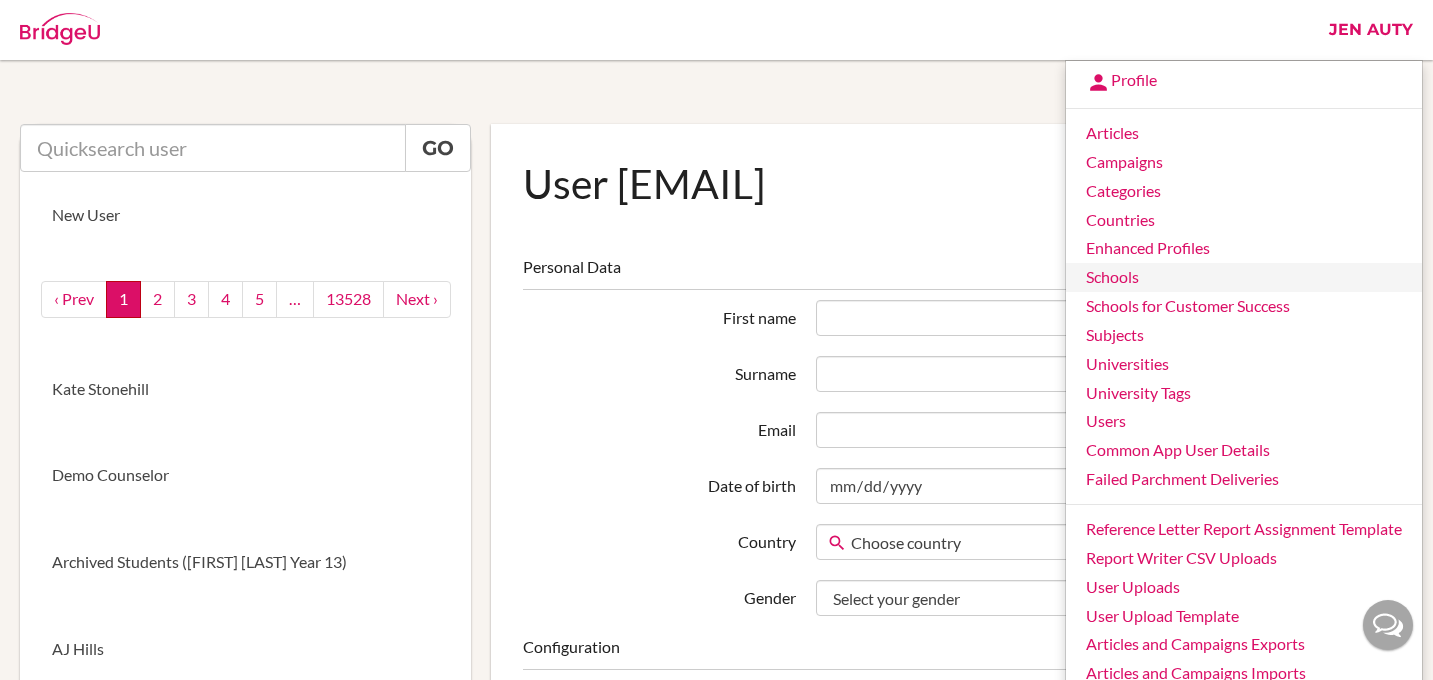 click on "Schools" at bounding box center [1244, 277] 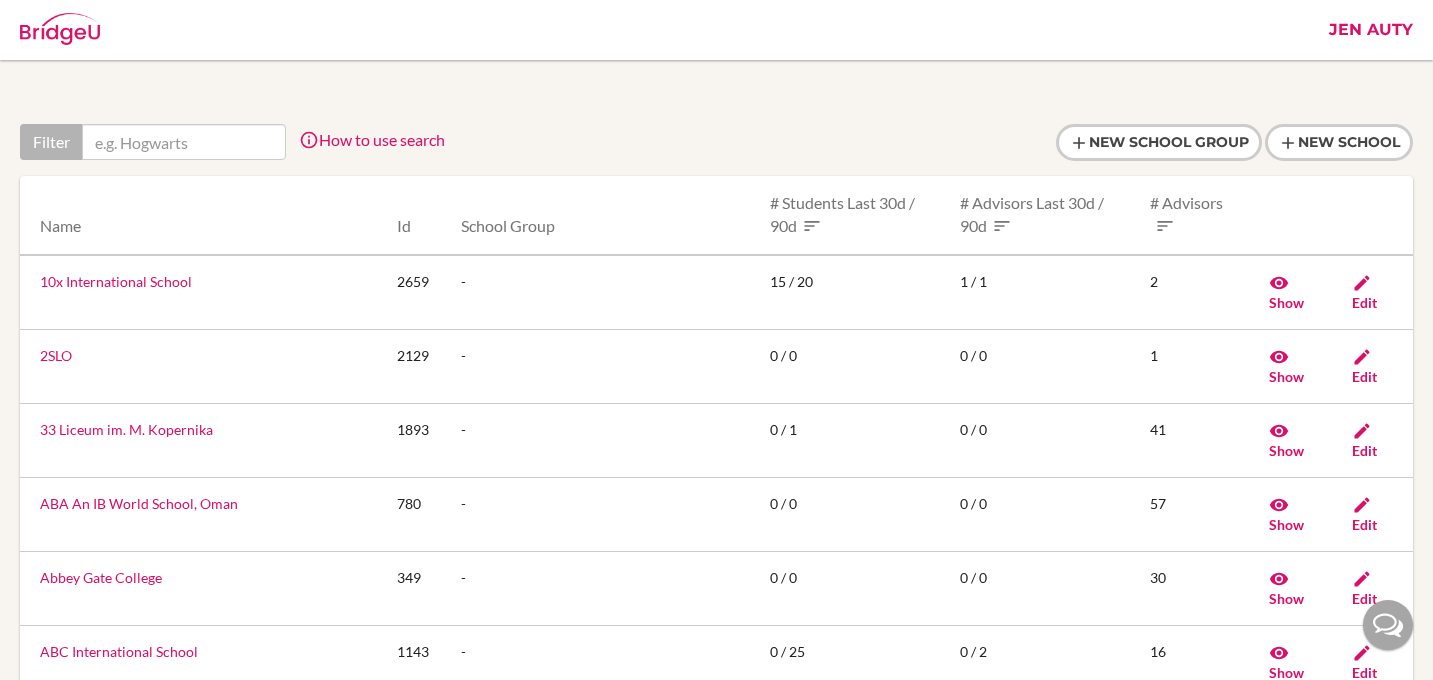 scroll, scrollTop: 0, scrollLeft: 0, axis: both 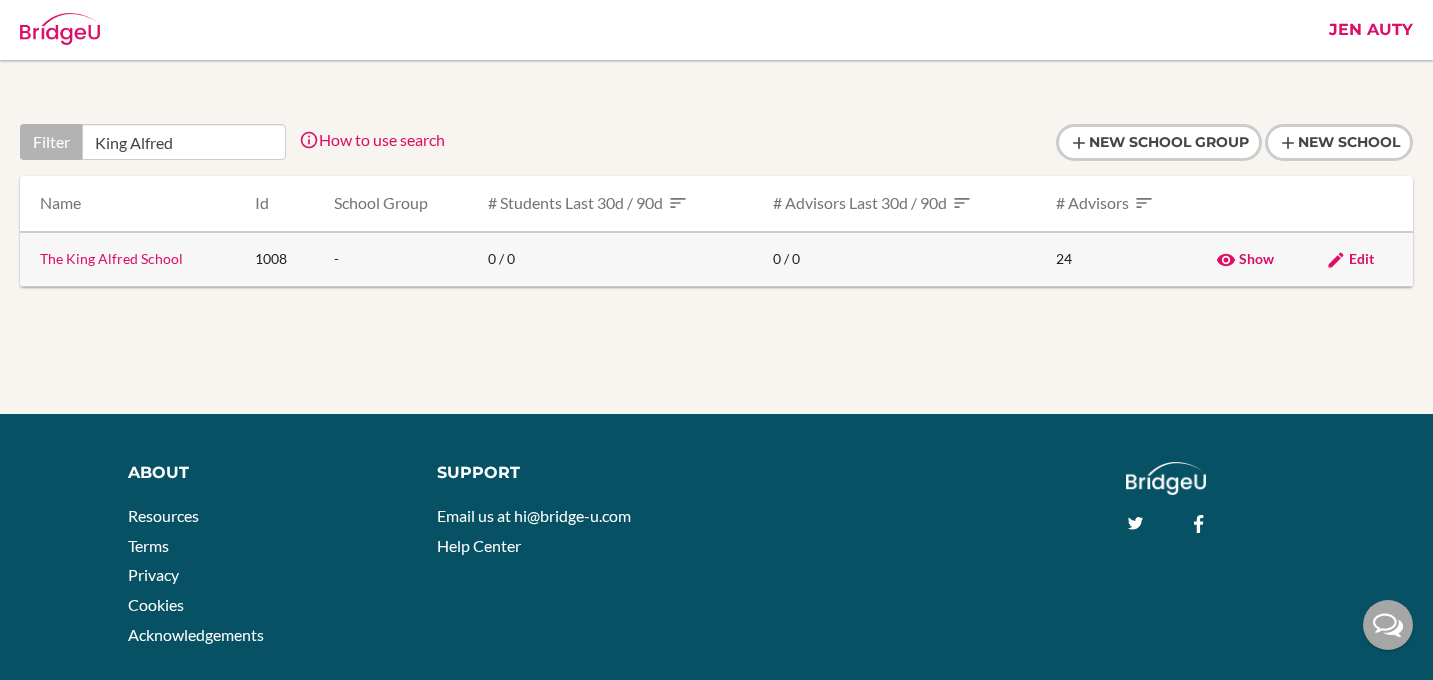 type on "King Alfred" 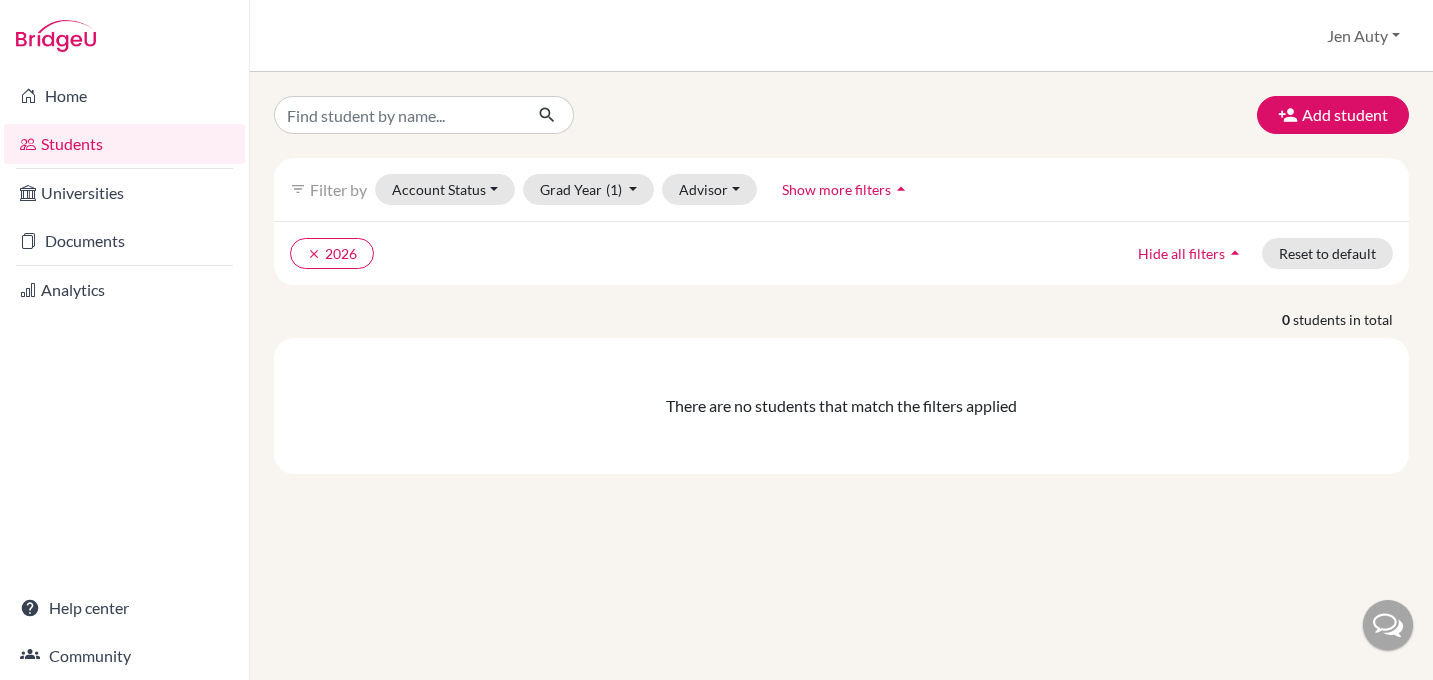 scroll, scrollTop: 0, scrollLeft: 0, axis: both 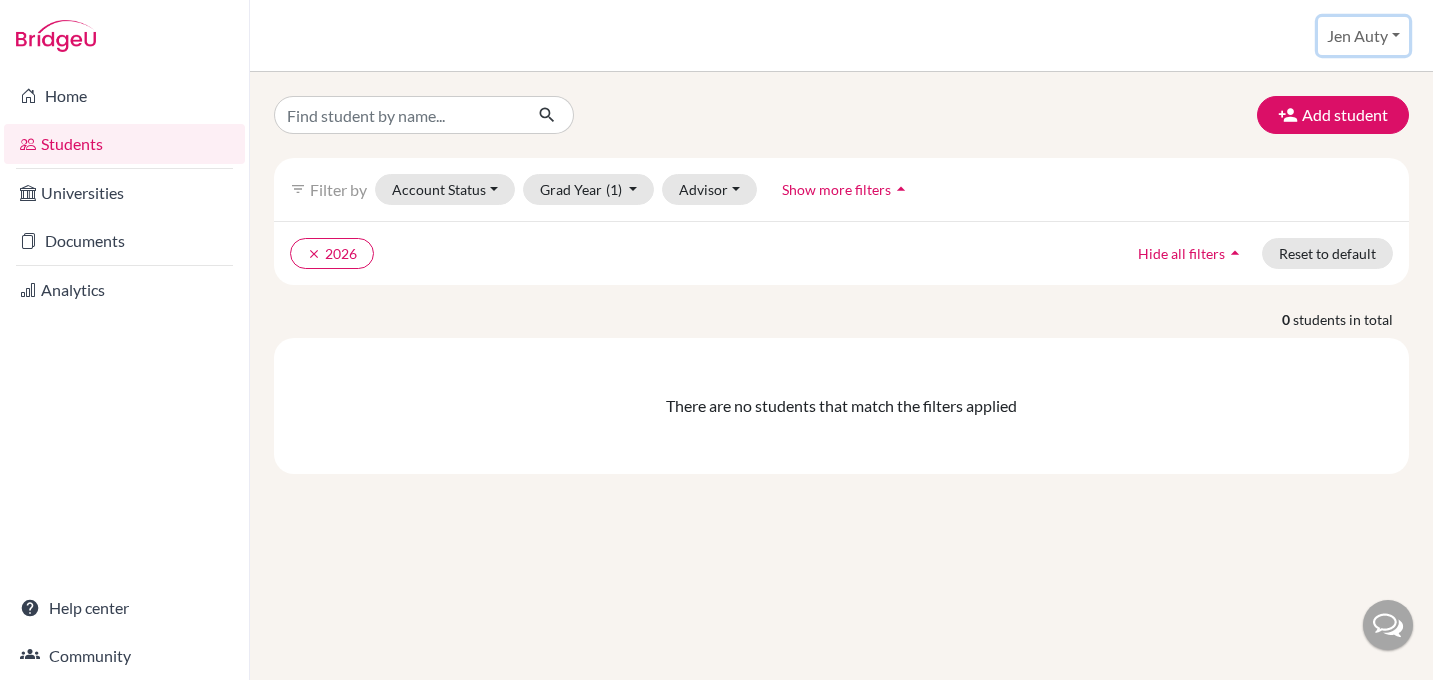 click on "Jen Auty" at bounding box center (1363, 36) 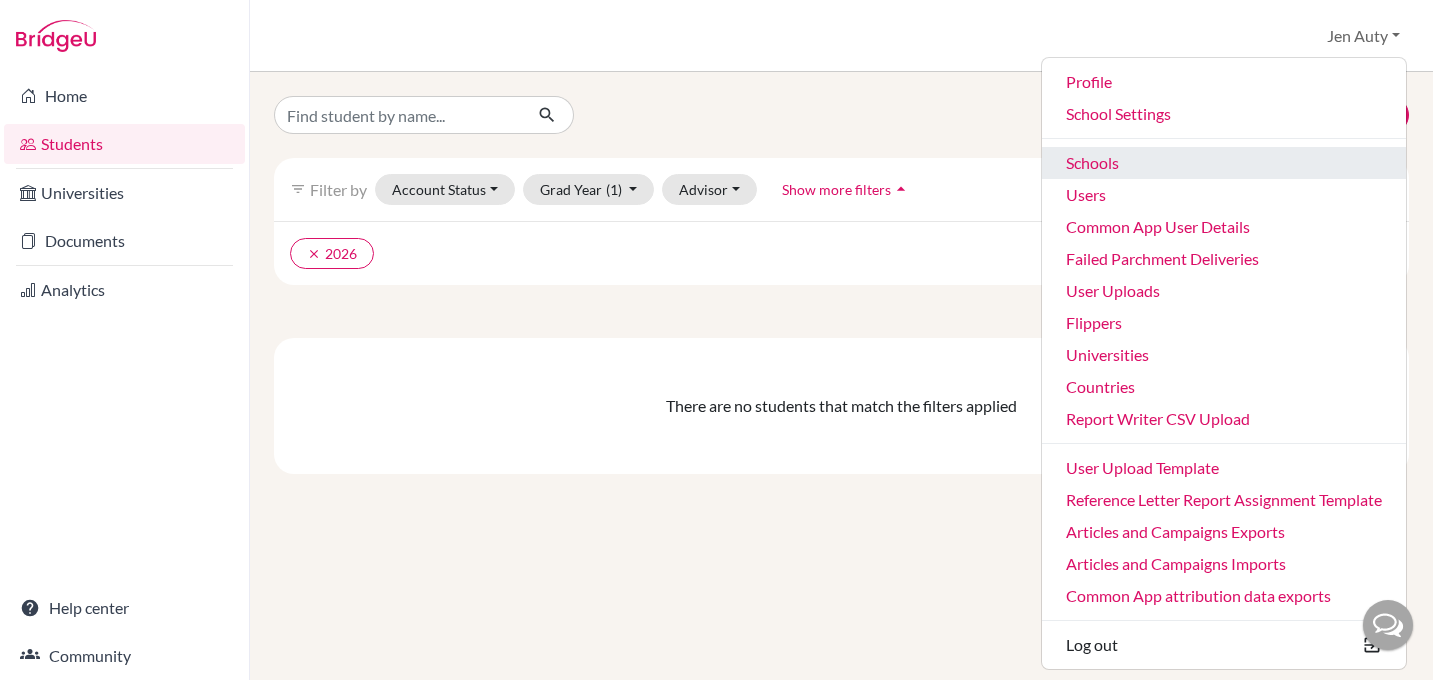 click on "Schools" at bounding box center [1224, 163] 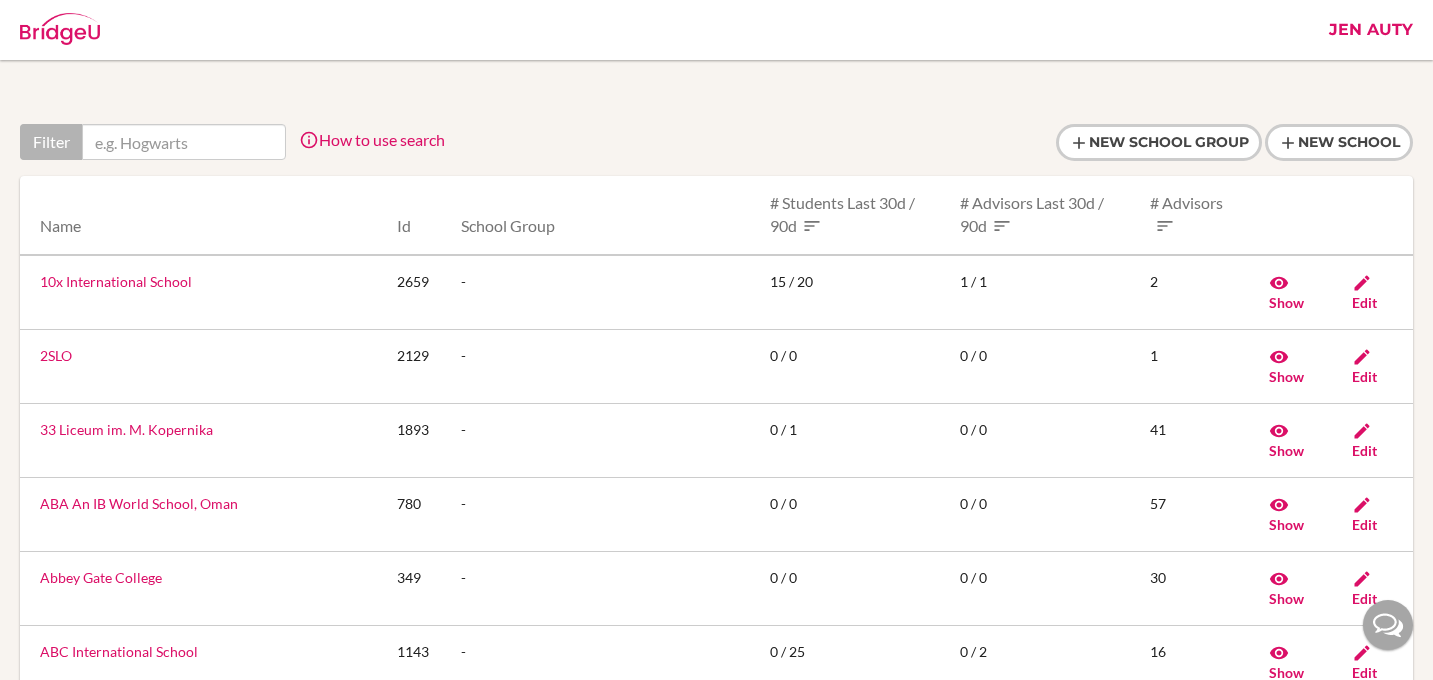 scroll, scrollTop: 0, scrollLeft: 0, axis: both 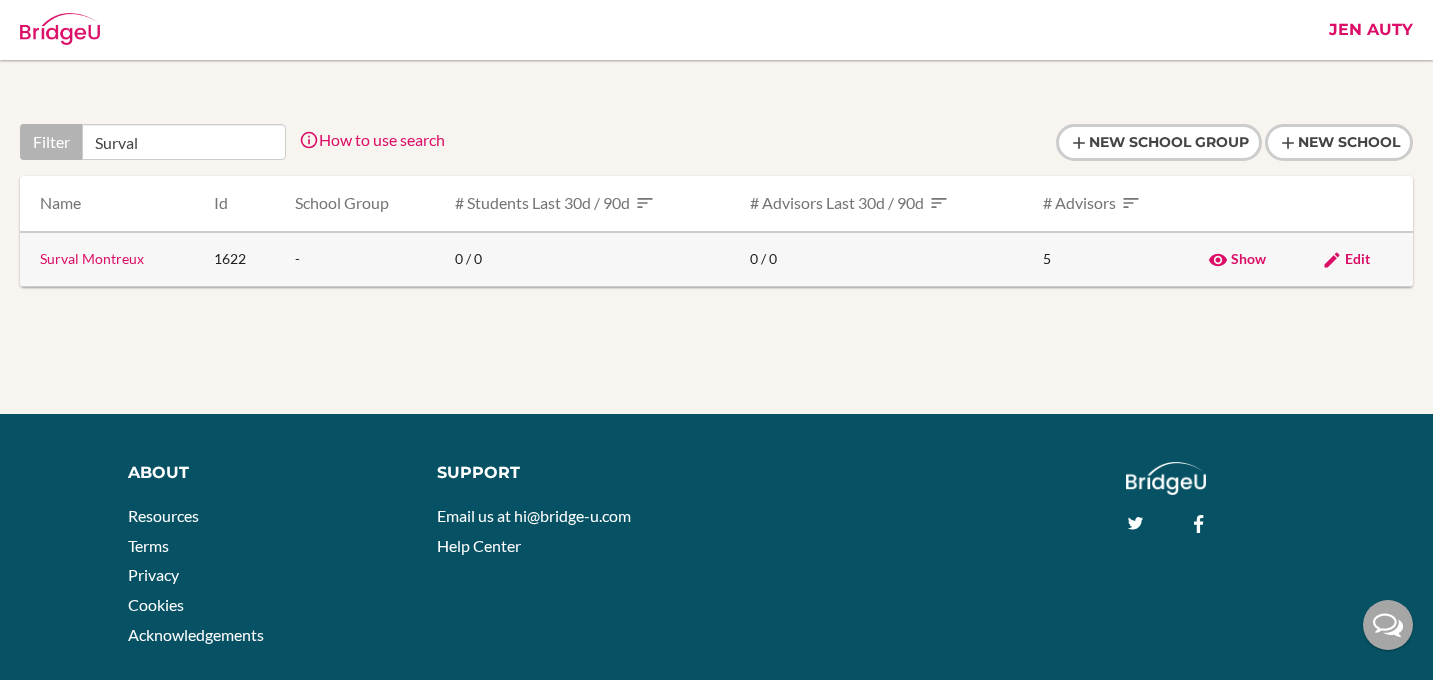 type on "Surval" 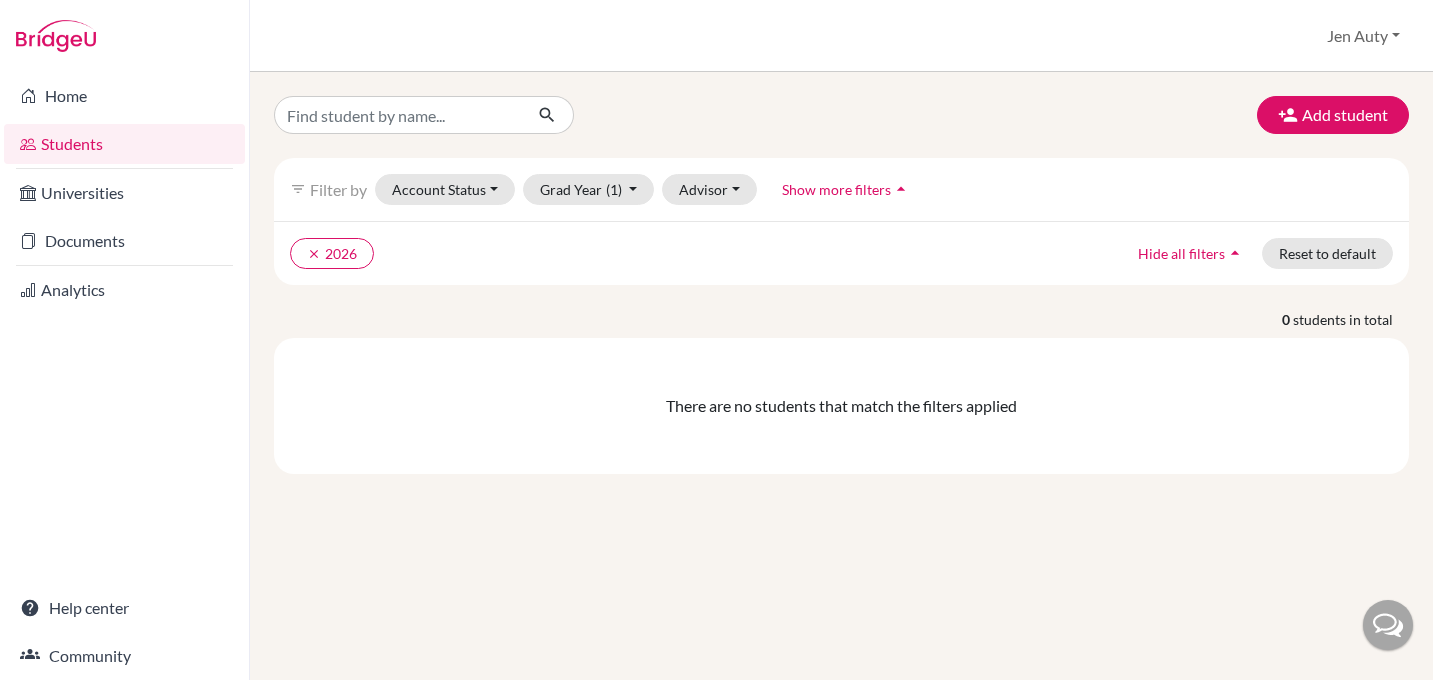scroll, scrollTop: 0, scrollLeft: 0, axis: both 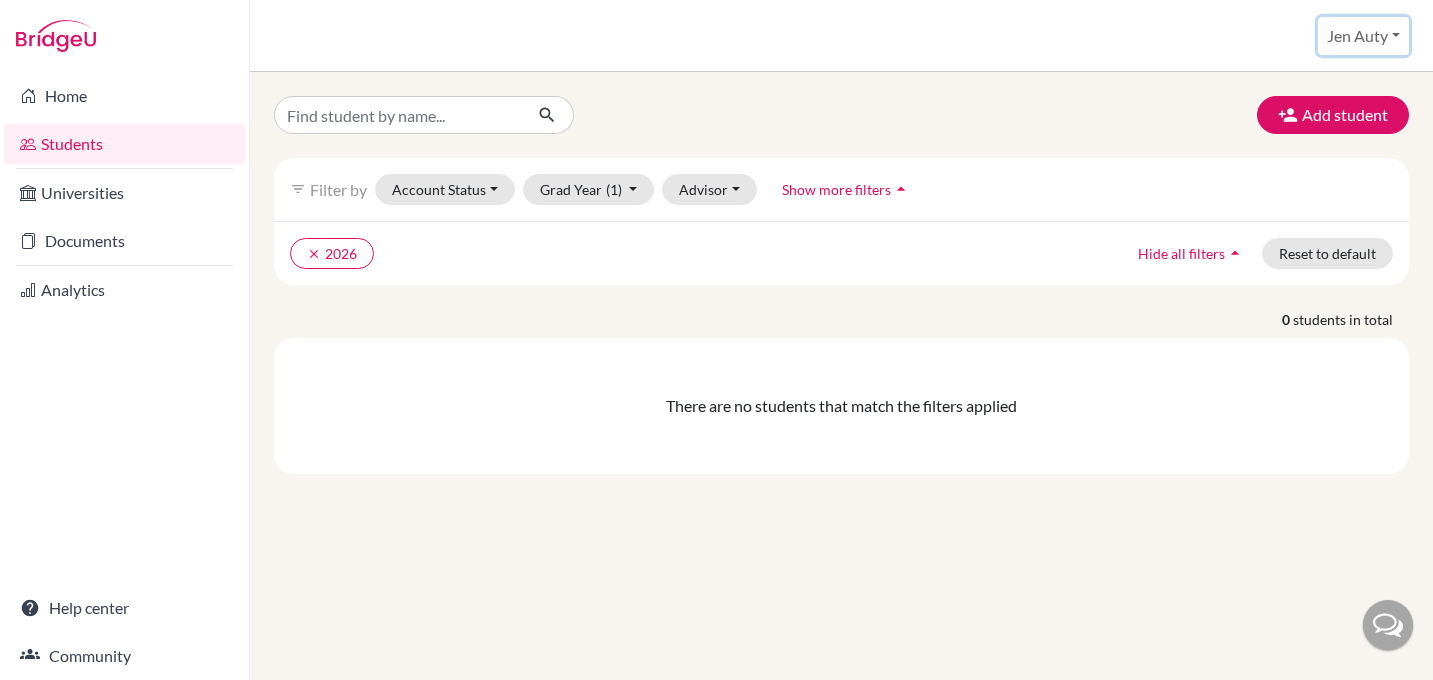 click on "Jen Auty" at bounding box center (1363, 36) 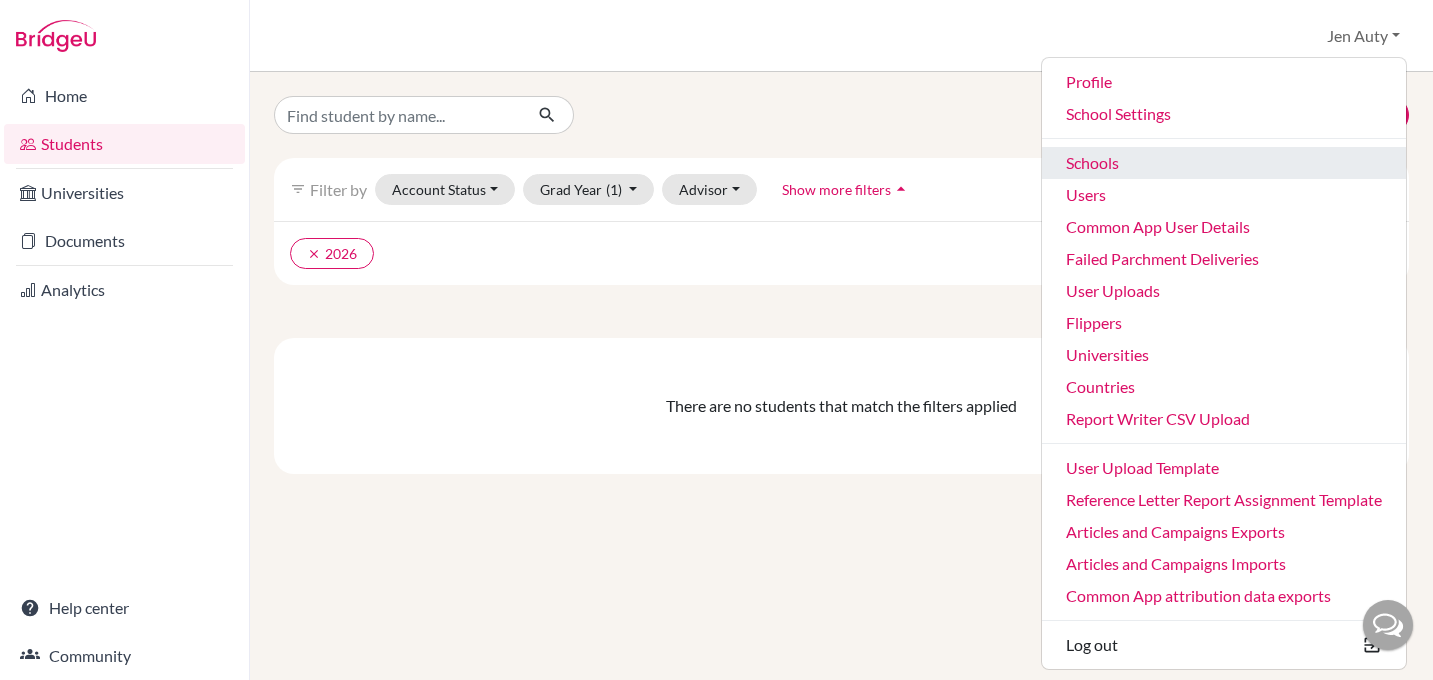 click on "Schools" at bounding box center [1224, 163] 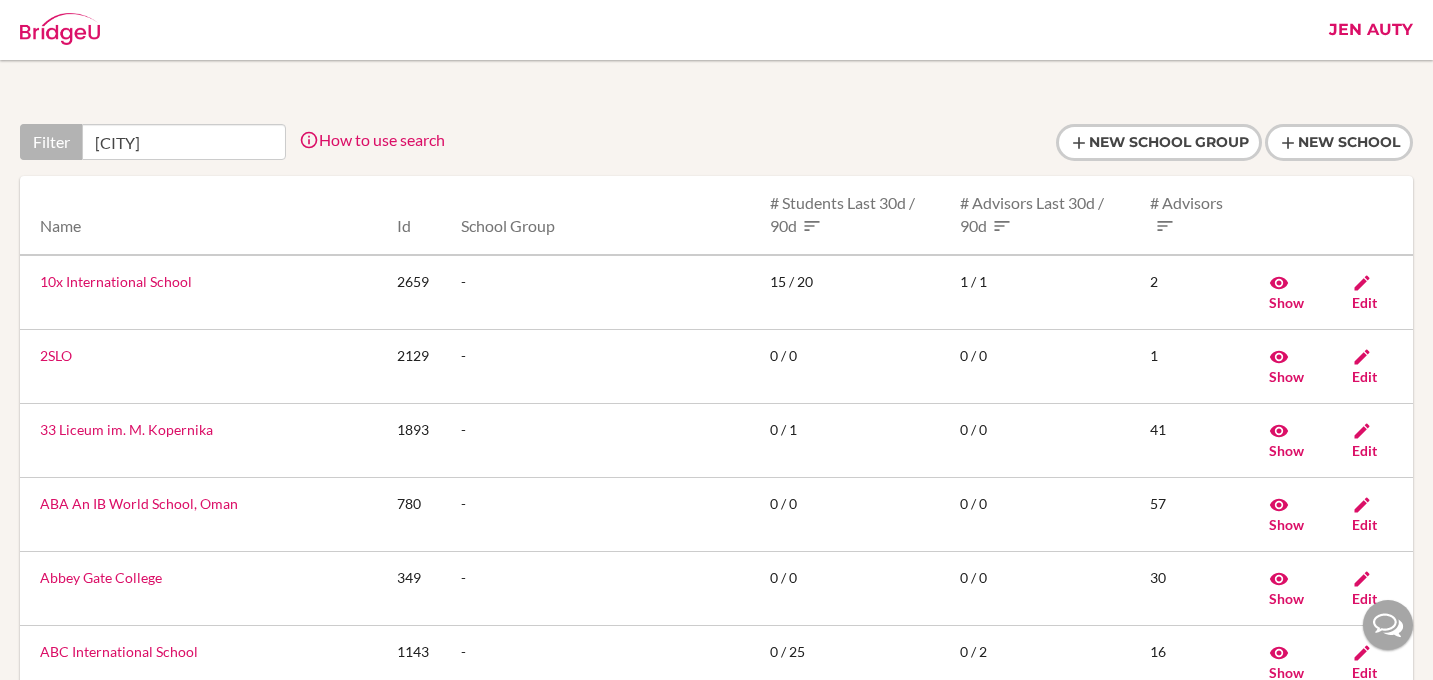 scroll, scrollTop: 0, scrollLeft: 0, axis: both 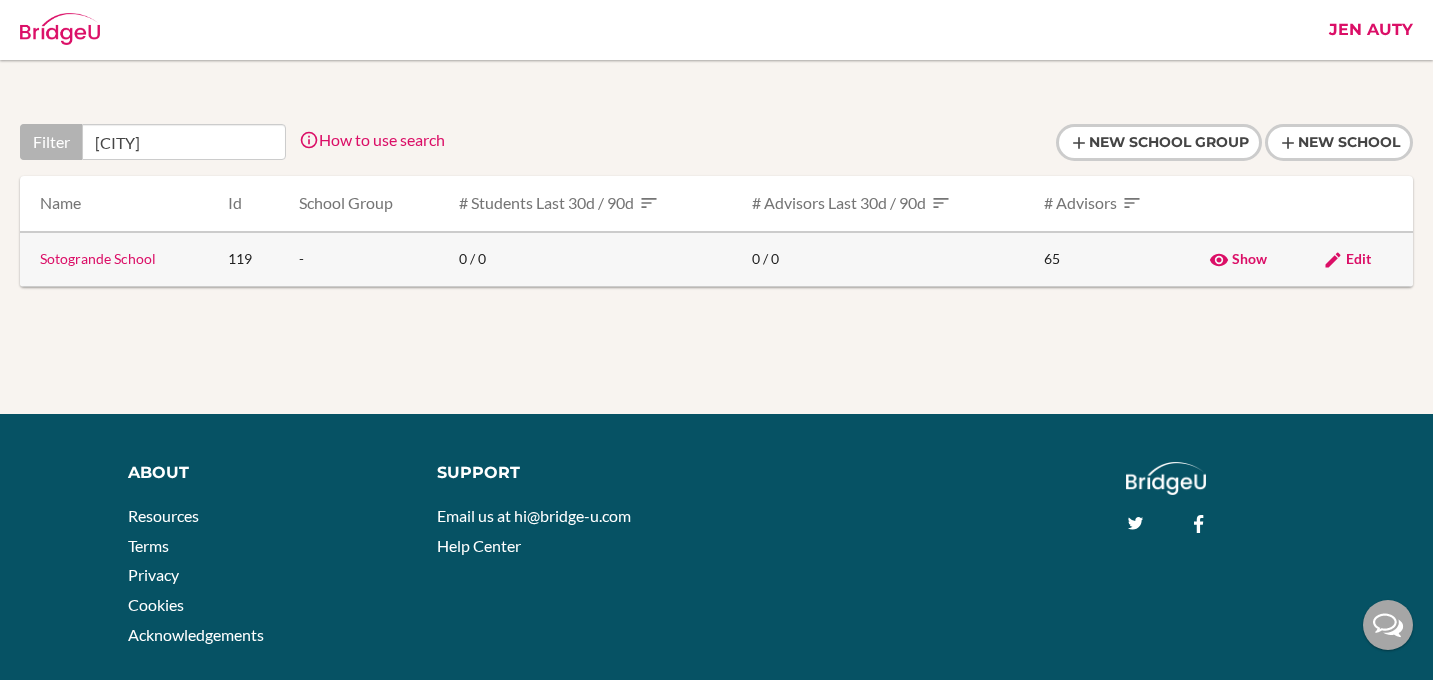 type on "Sotogrande" 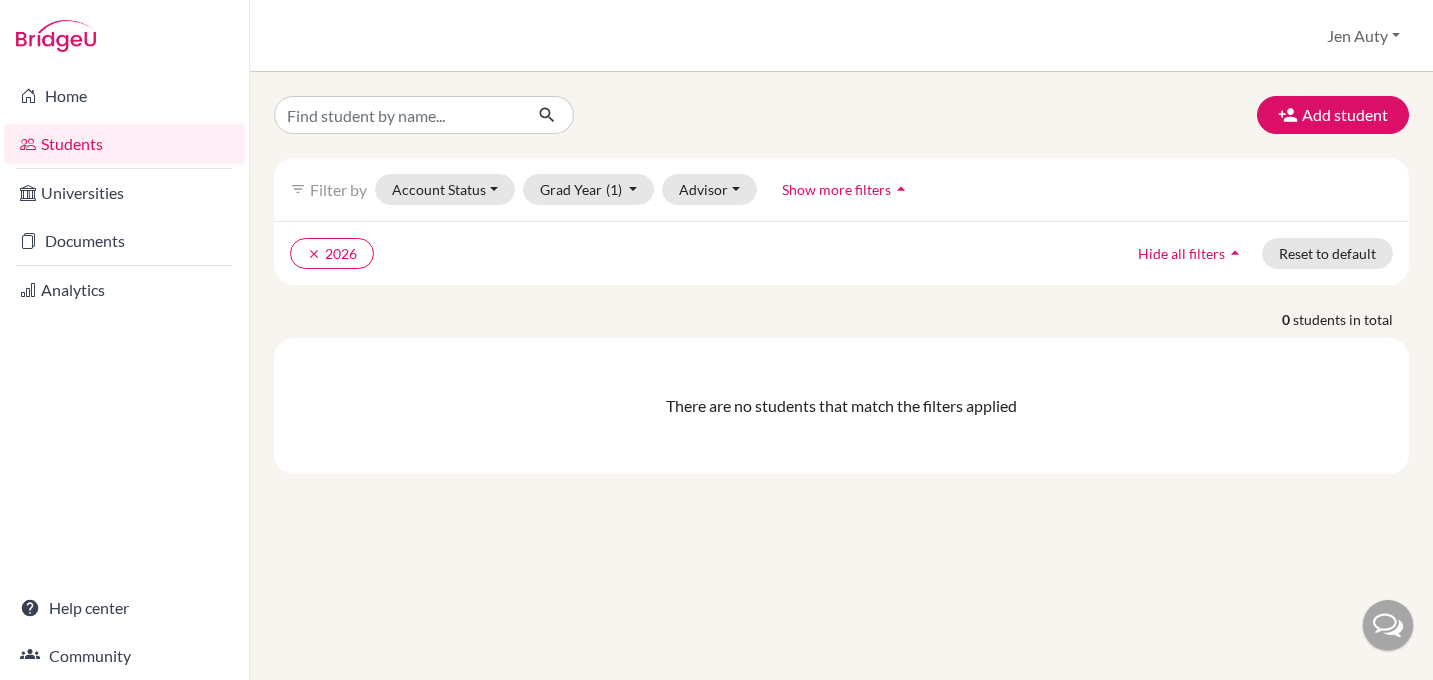 scroll, scrollTop: 0, scrollLeft: 0, axis: both 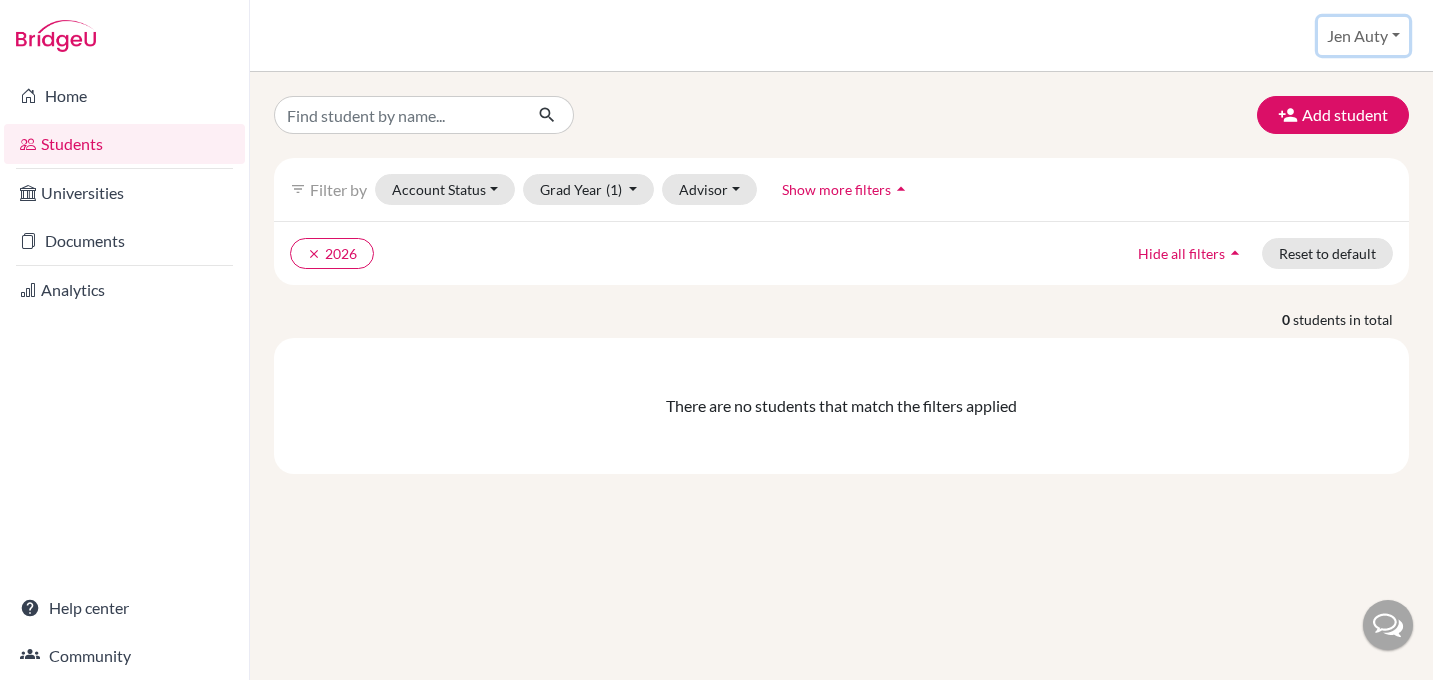 click on "Jen Auty" at bounding box center [1363, 36] 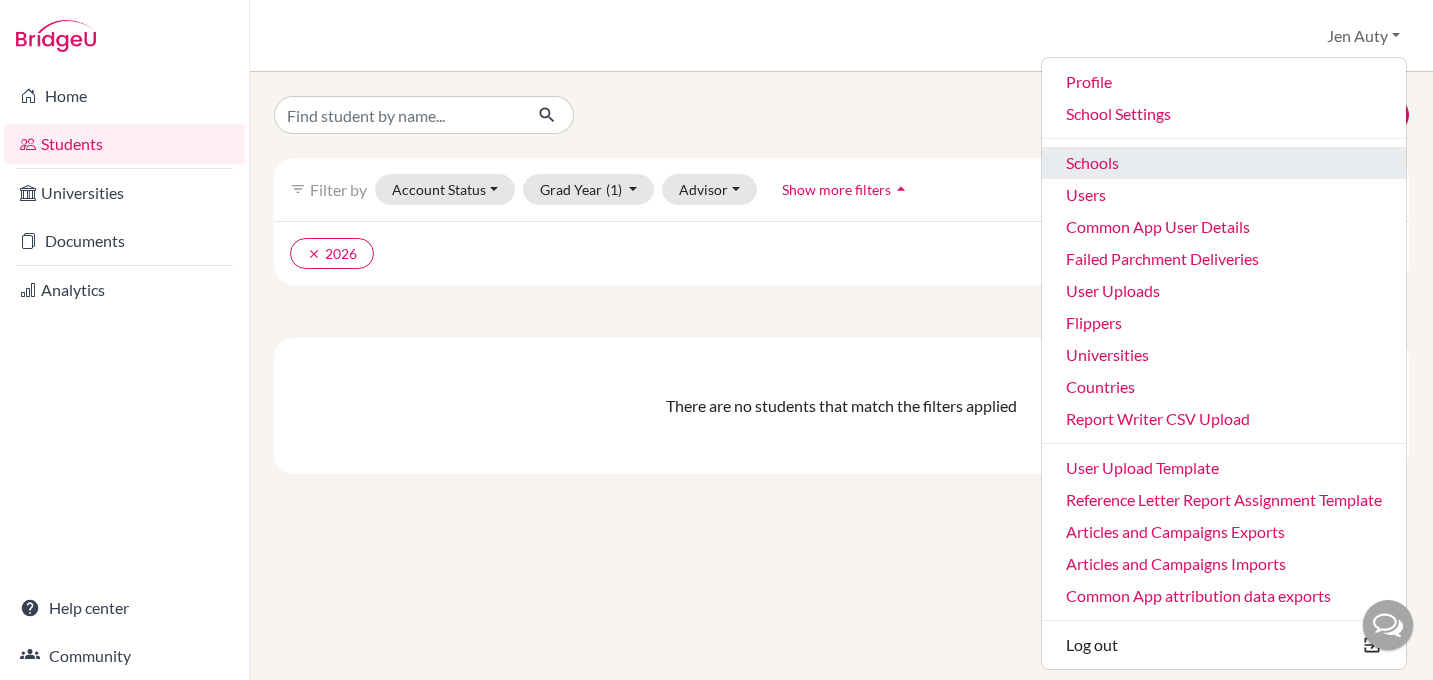 click on "Schools" at bounding box center [1224, 163] 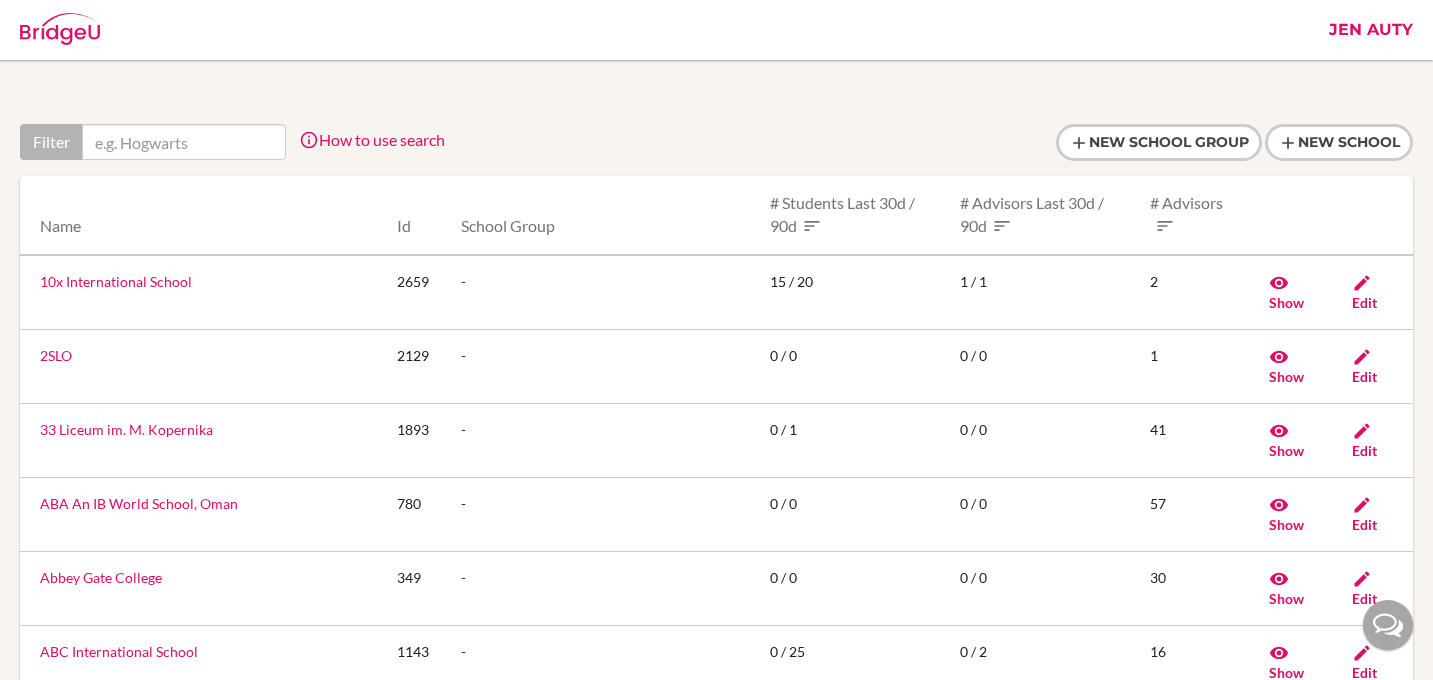 scroll, scrollTop: 0, scrollLeft: 0, axis: both 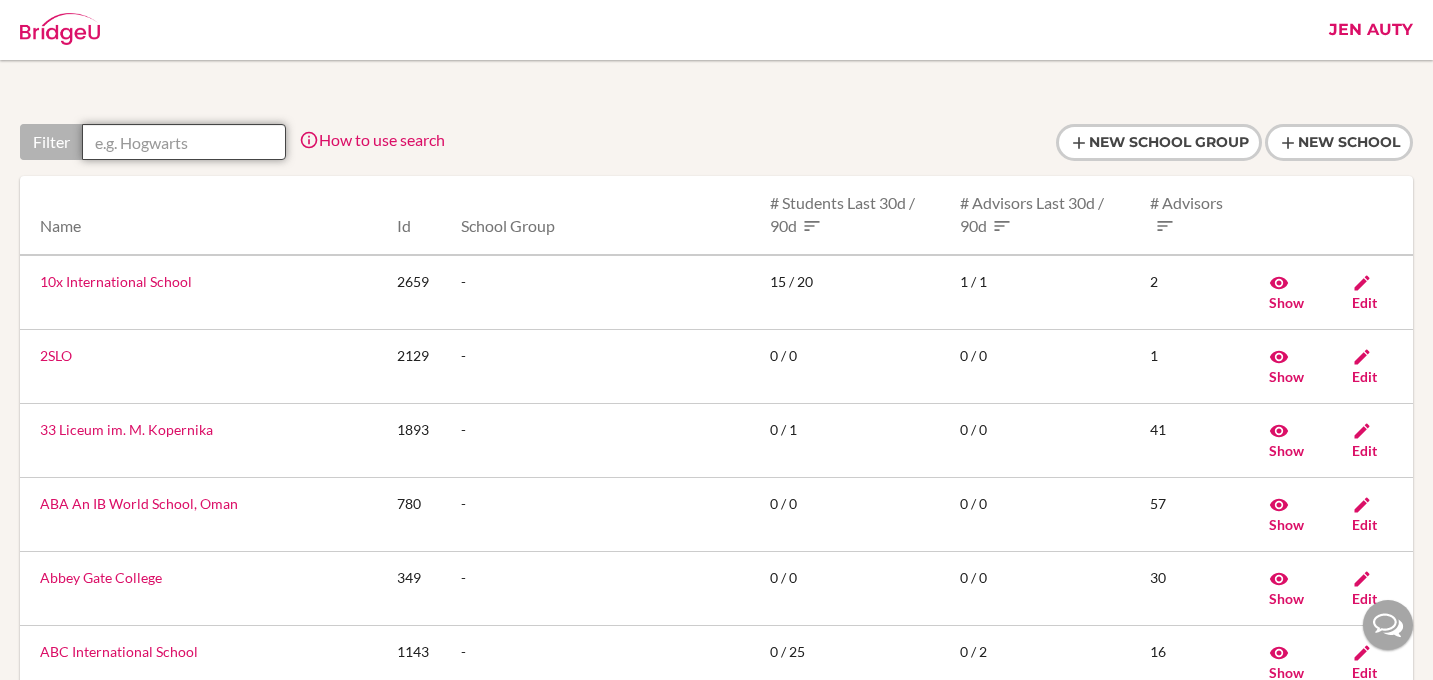 click at bounding box center [184, 142] 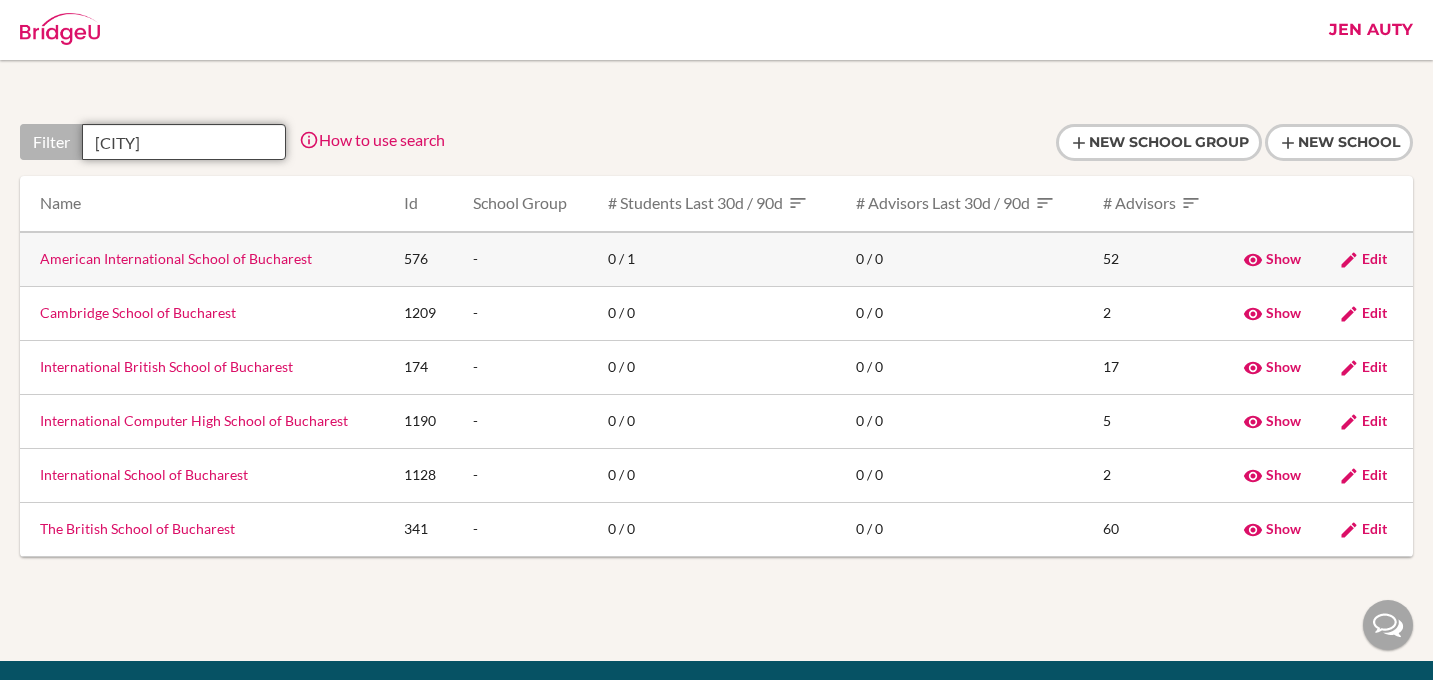type on "Bucharest" 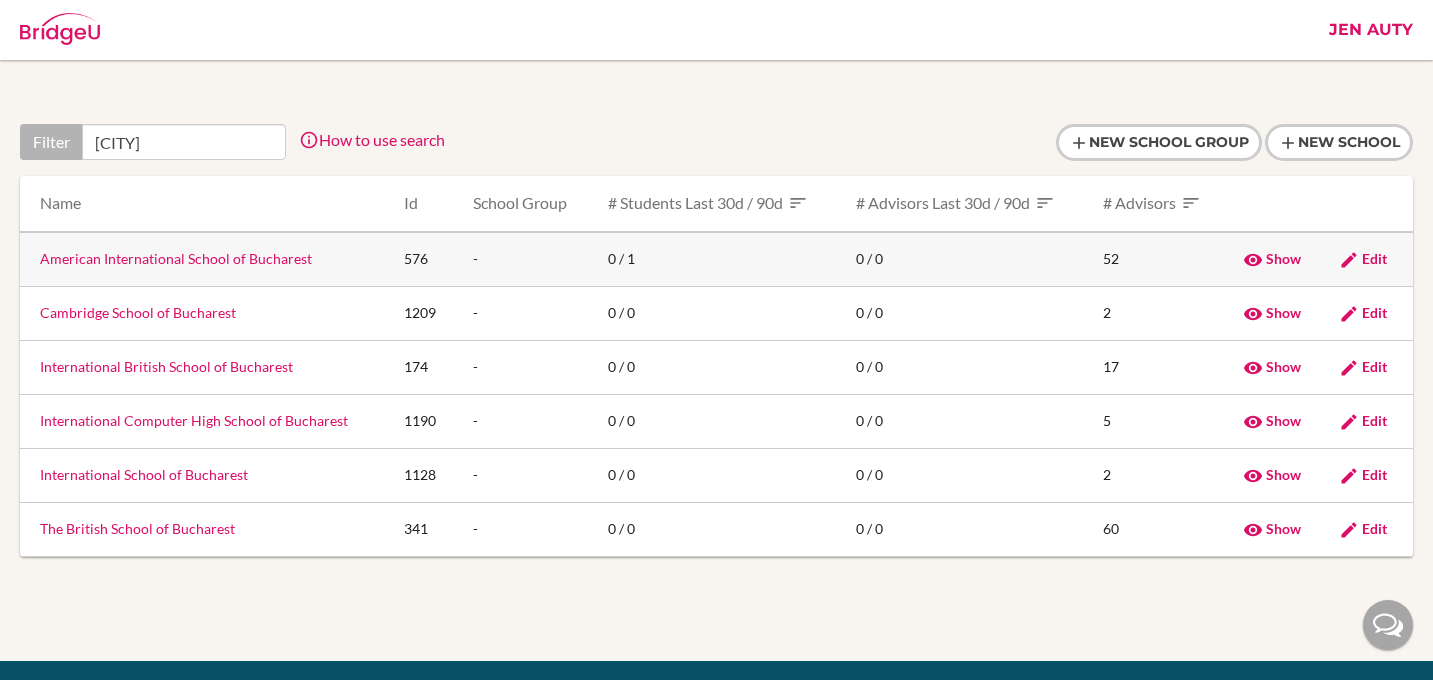 click on "American International School of Bucharest" at bounding box center [176, 258] 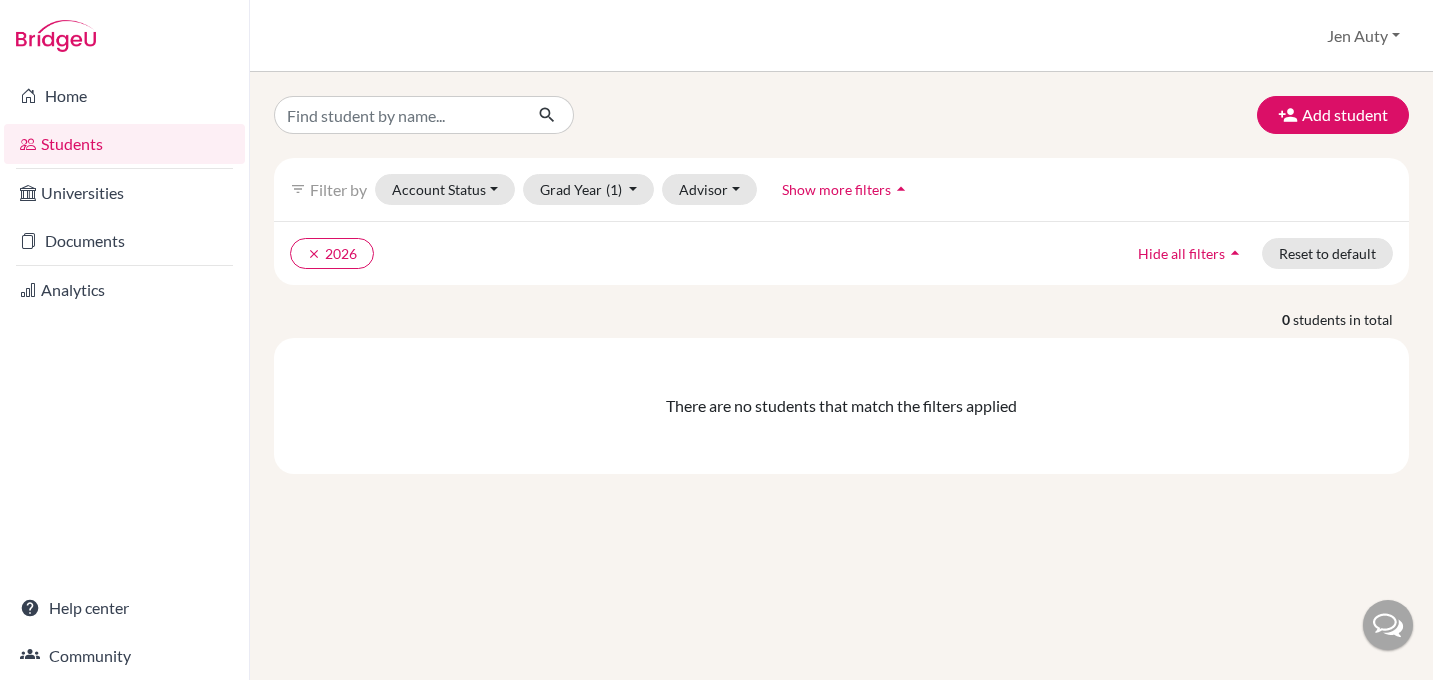 scroll, scrollTop: 0, scrollLeft: 0, axis: both 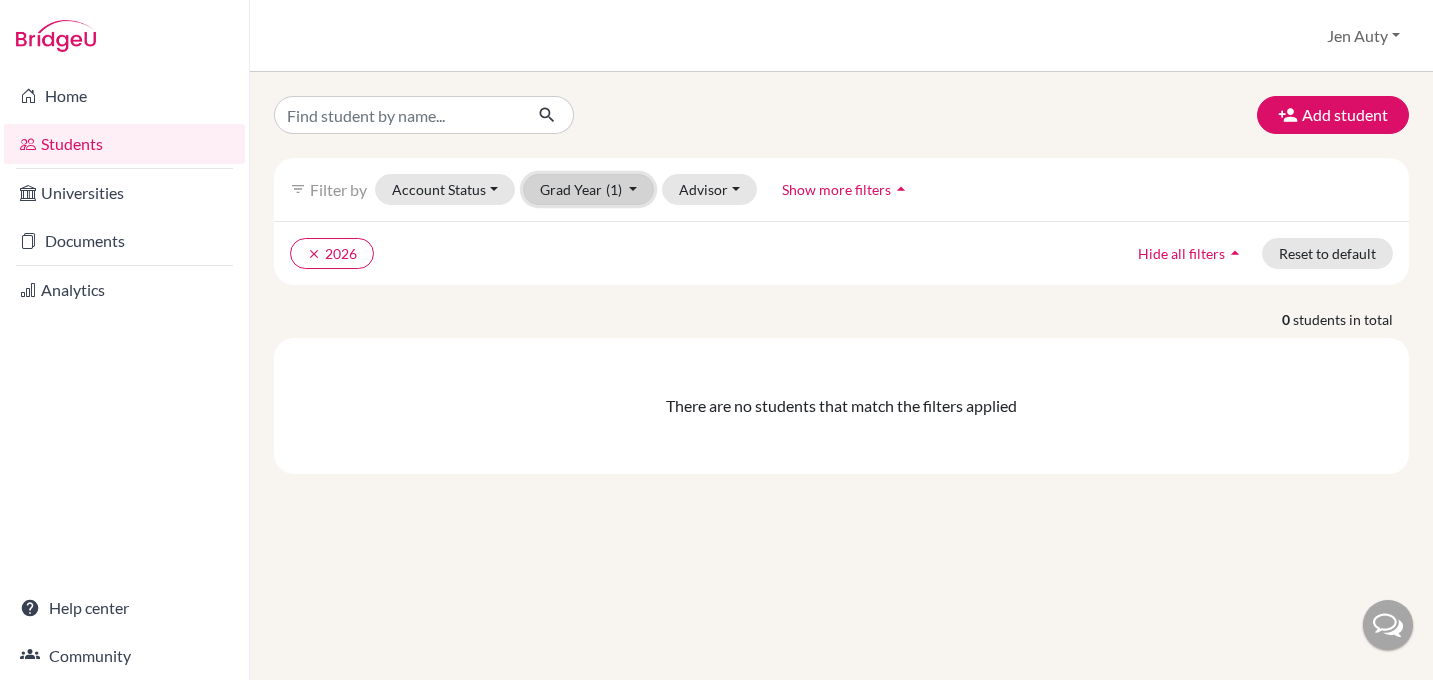 click on "Grad Year (1)" at bounding box center (589, 189) 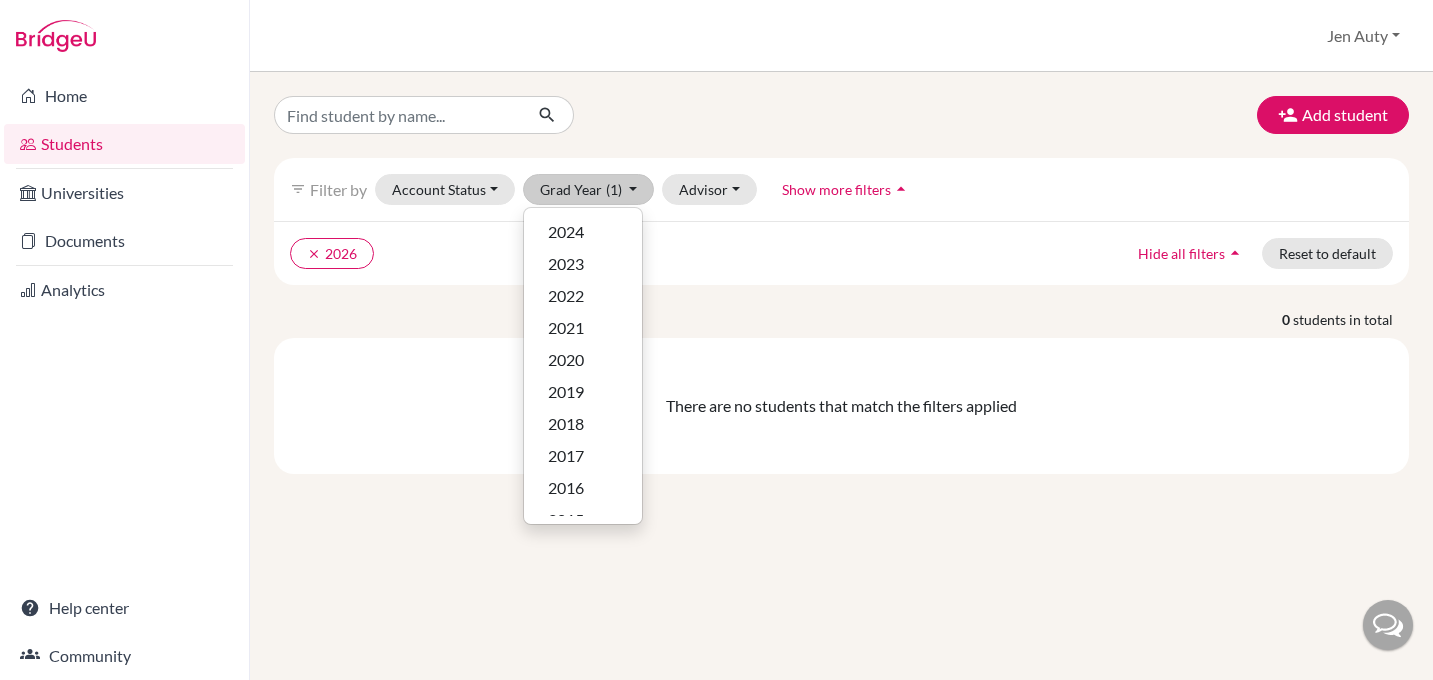 click on "clear 2026 Hide all filters arrow_drop_up Reset to default" at bounding box center [841, 253] 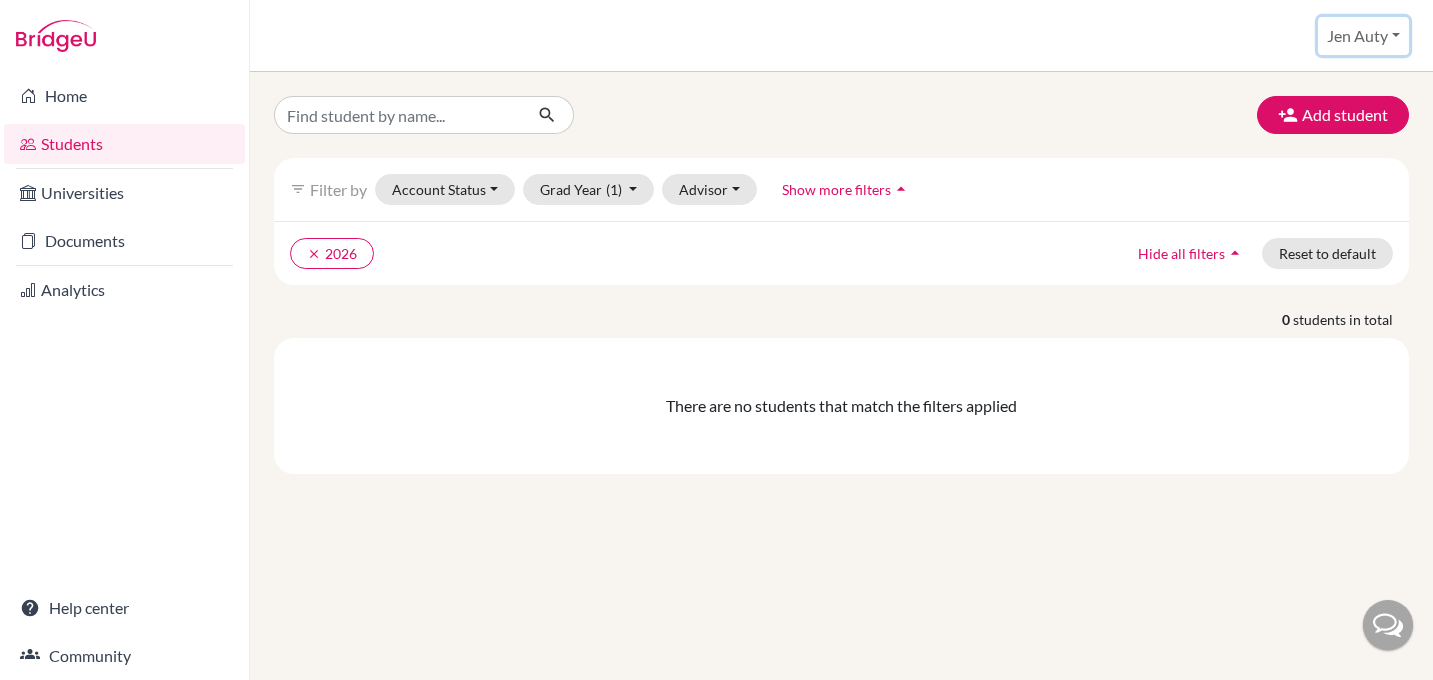 click on "Jen Auty" at bounding box center [1363, 36] 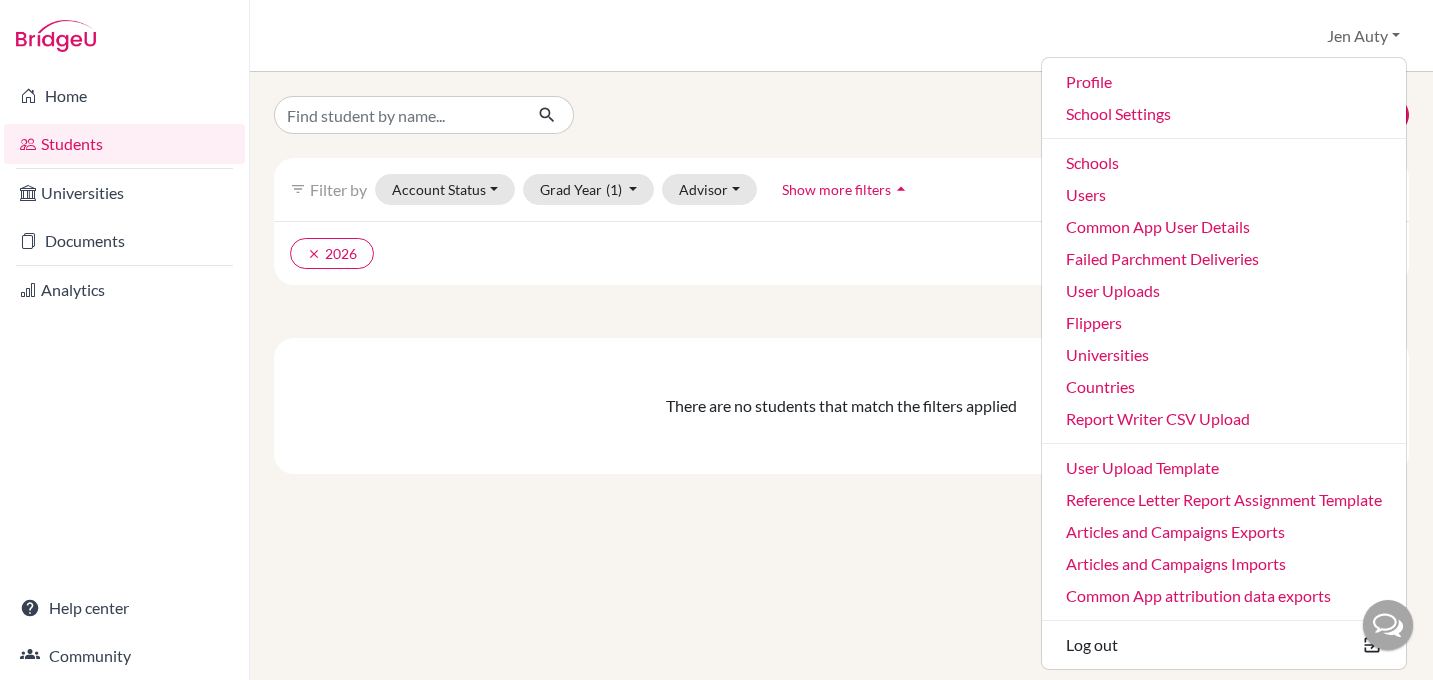 click on "Students overview
Jen [LAST]
Profile
School Settings
Admin
Schools
Users
Common App User Details
Failed Parchment Deliveries
User Uploads
Flippers
Universities
Countries
Report Writer CSV Upload
User Upload Template
Reference Letter Report Assignment Template
Articles and Campaigns Exports
Articles and Campaigns Imports
Common App attribution data exports
Log out" at bounding box center [841, 36] 